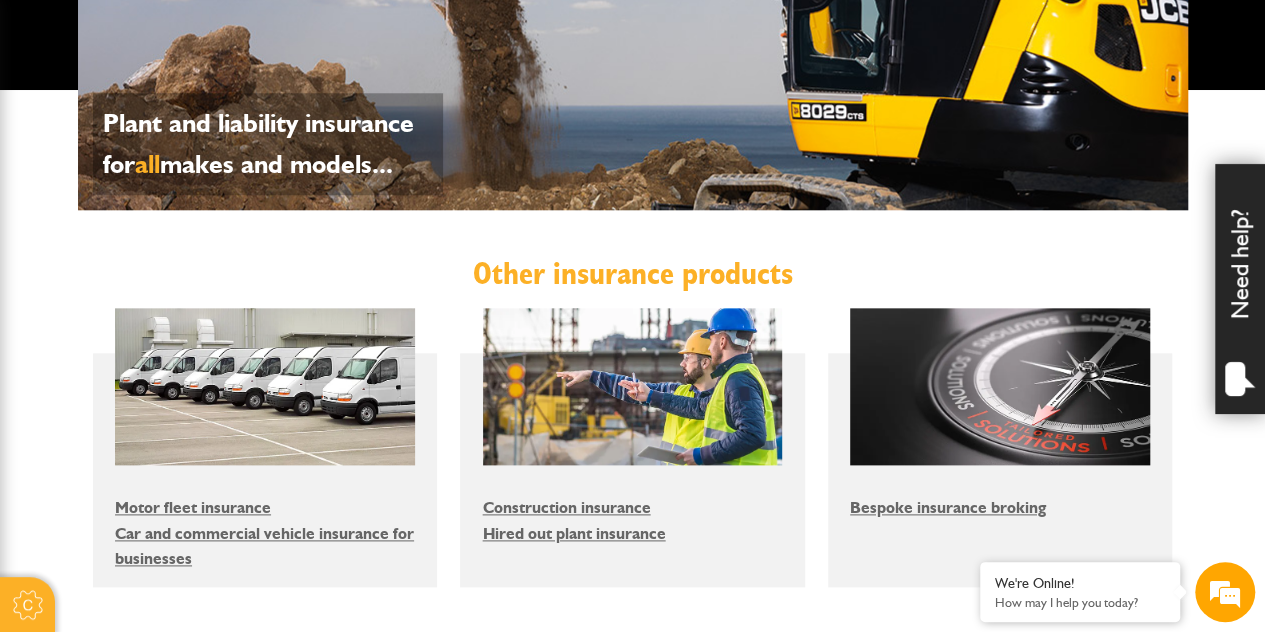 scroll, scrollTop: 1003, scrollLeft: 0, axis: vertical 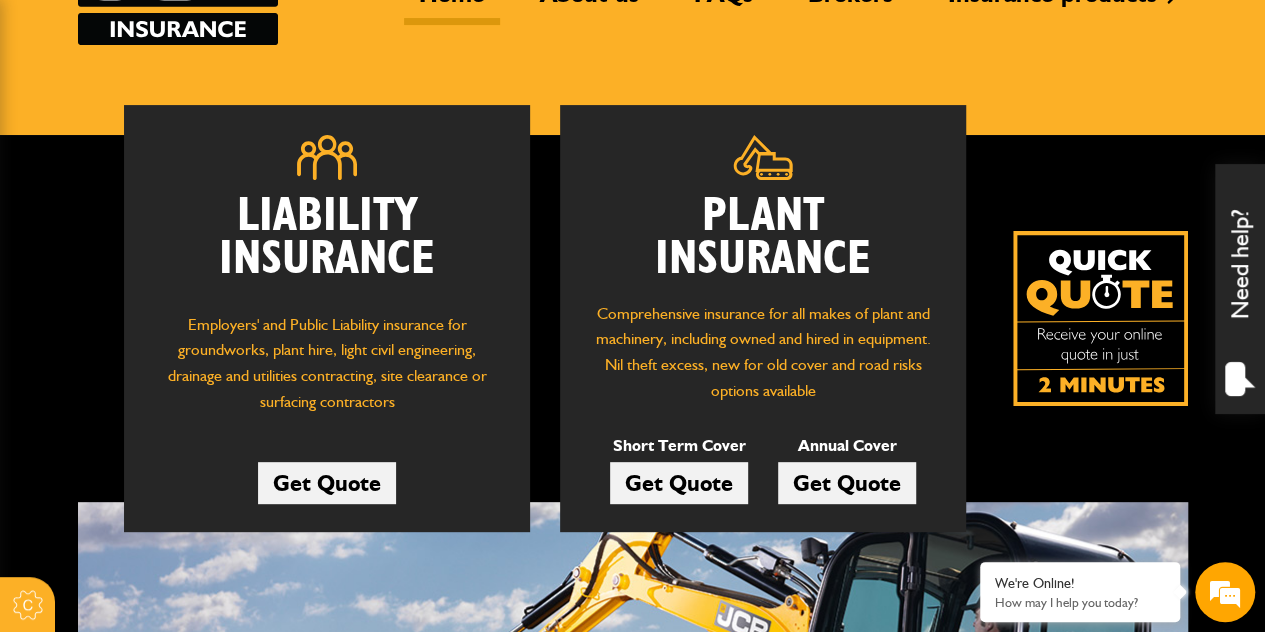 click on "Get Quote" at bounding box center (679, 483) 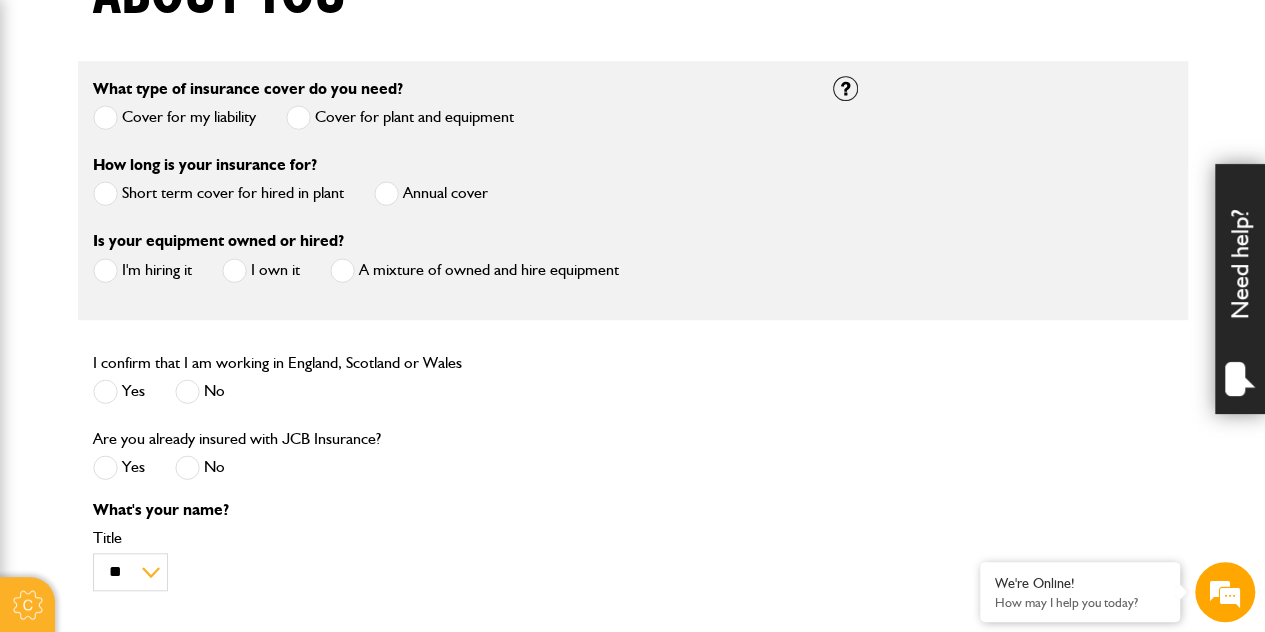 scroll, scrollTop: 560, scrollLeft: 0, axis: vertical 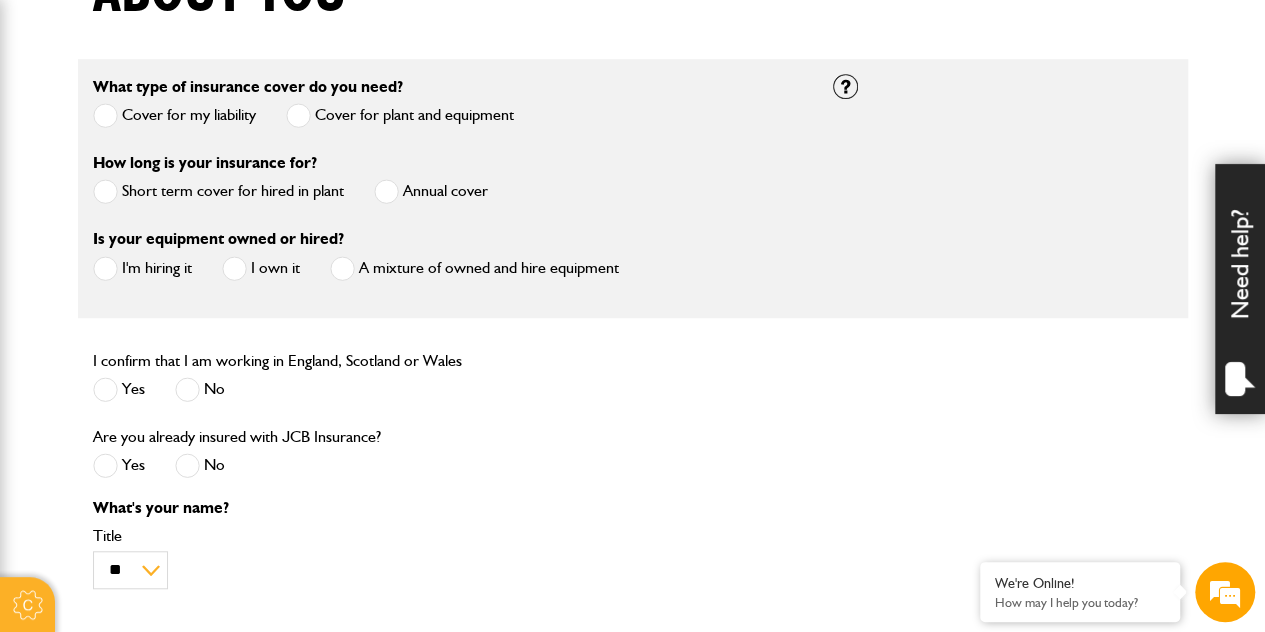 click at bounding box center [105, 191] 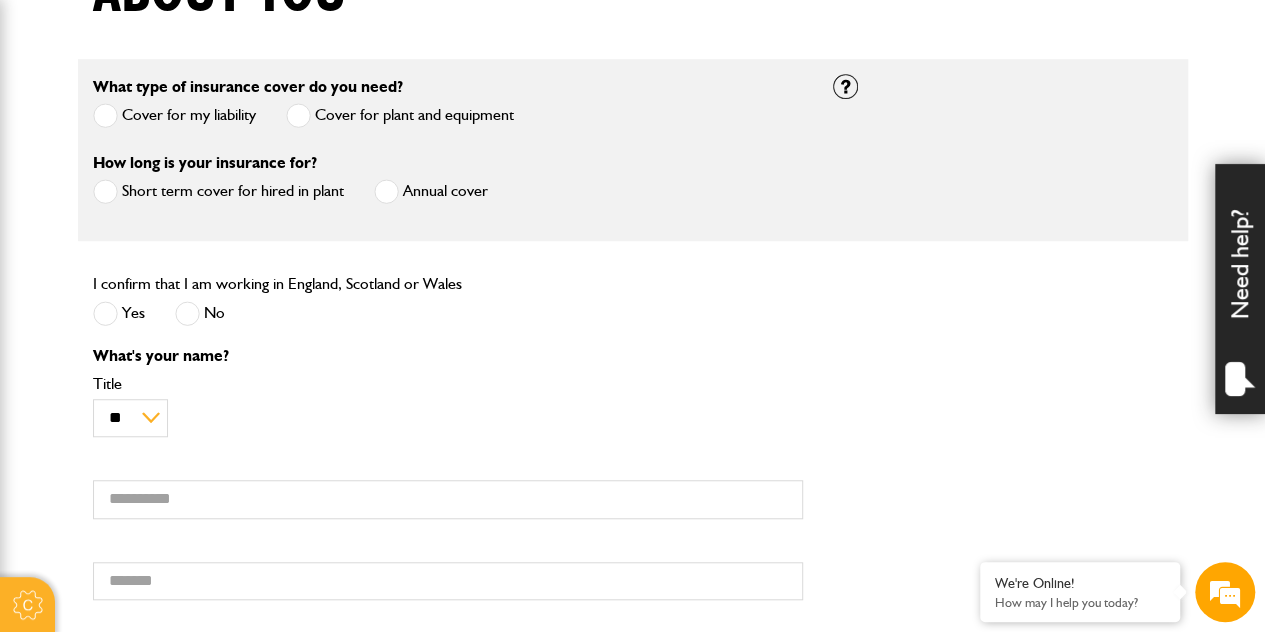 click at bounding box center [105, 313] 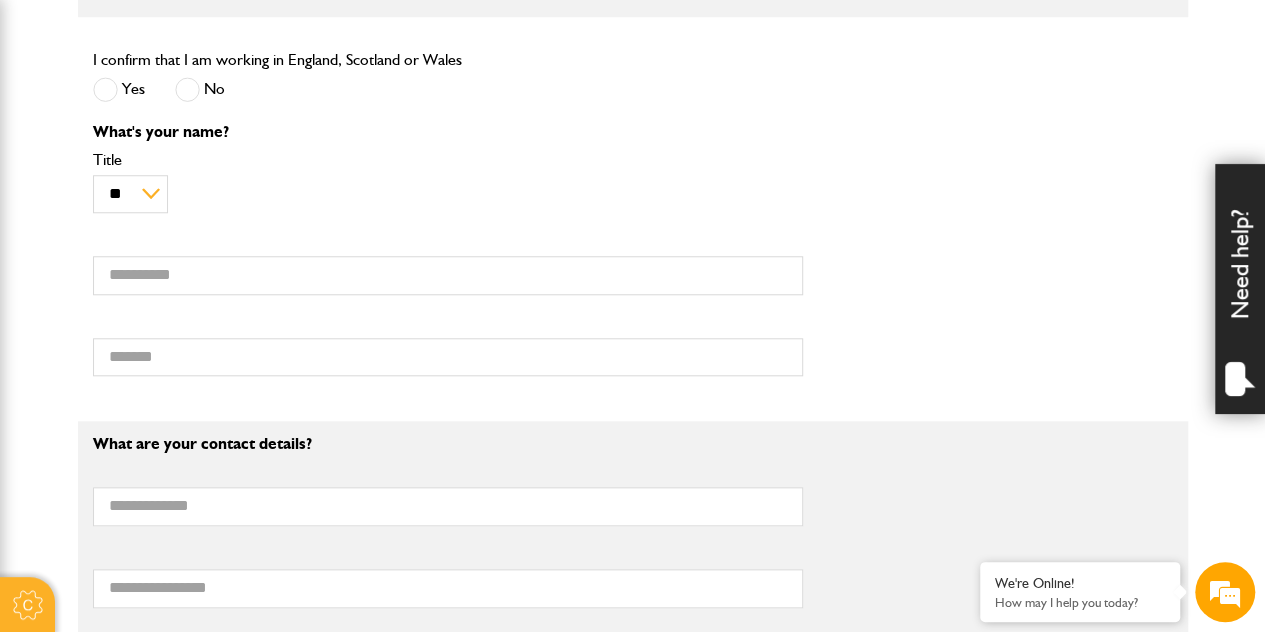 scroll, scrollTop: 800, scrollLeft: 0, axis: vertical 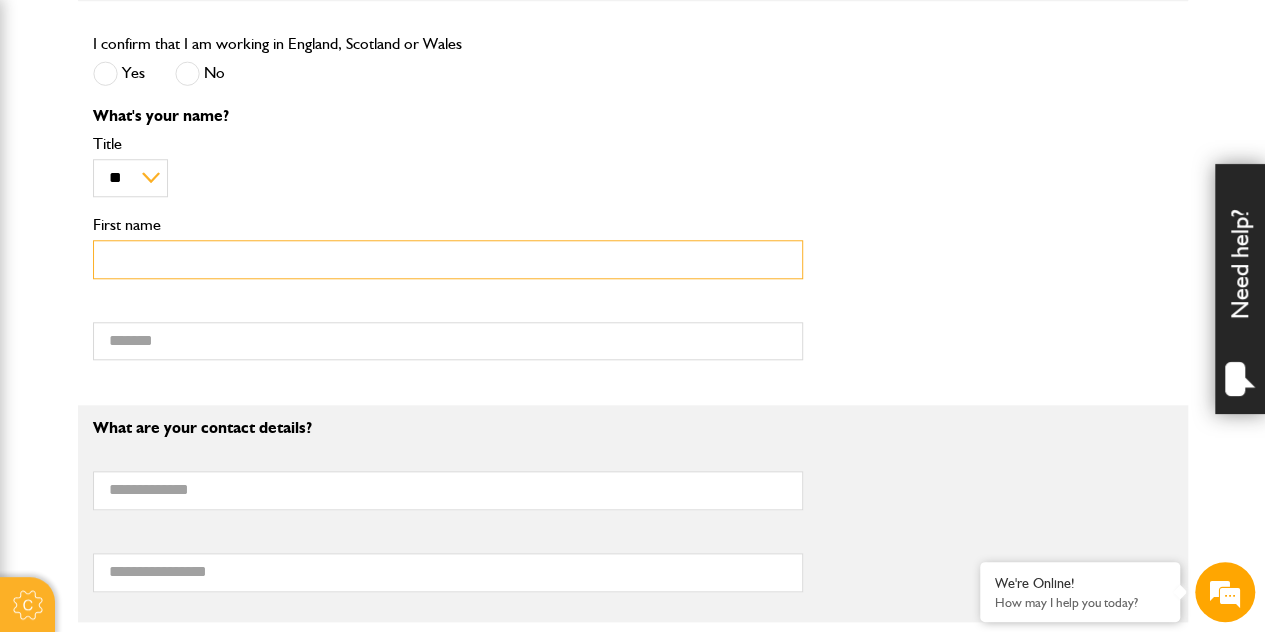 click on "First name" at bounding box center [448, 259] 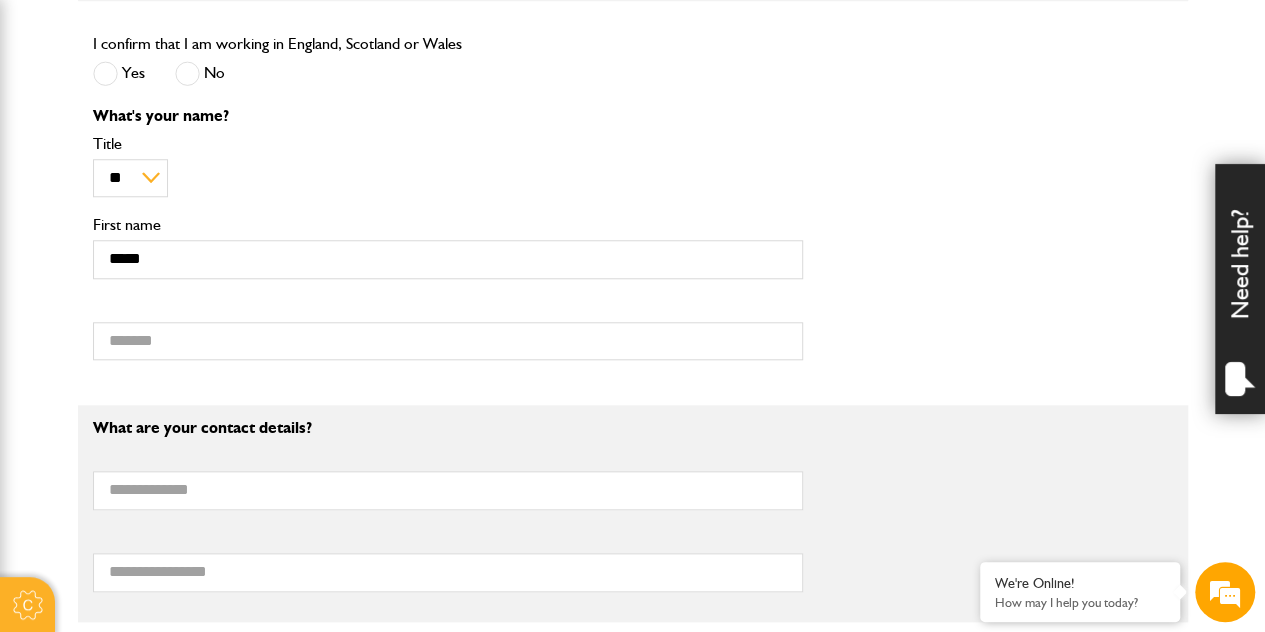 type on "******" 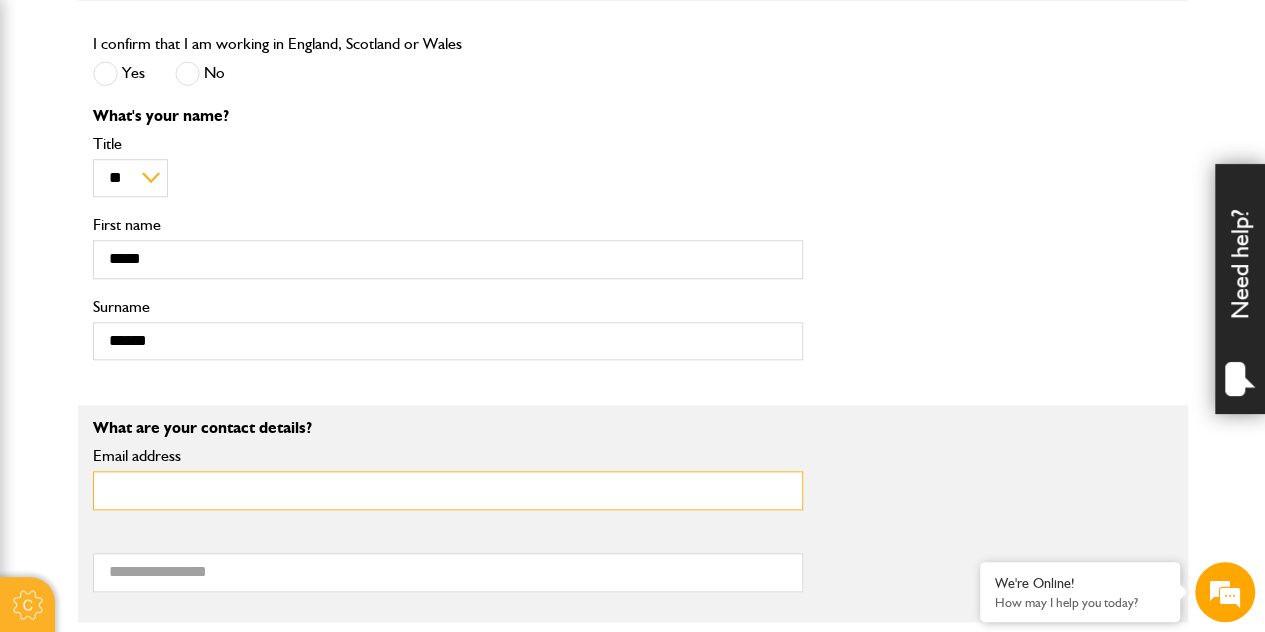 type on "**********" 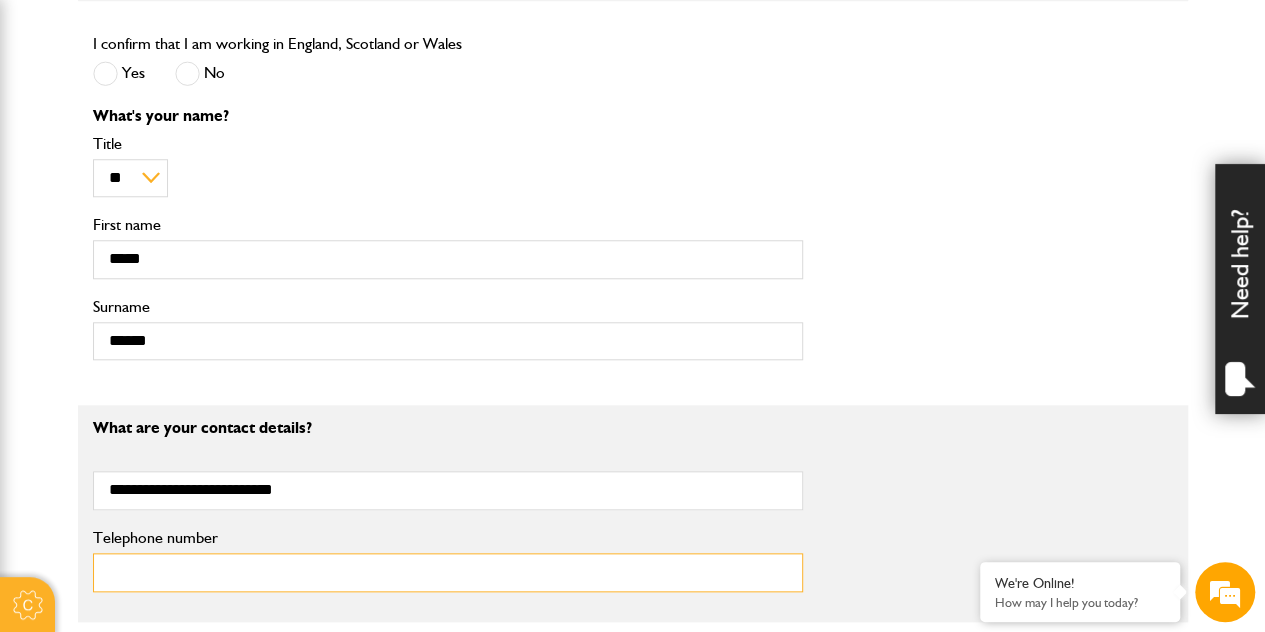 type on "**********" 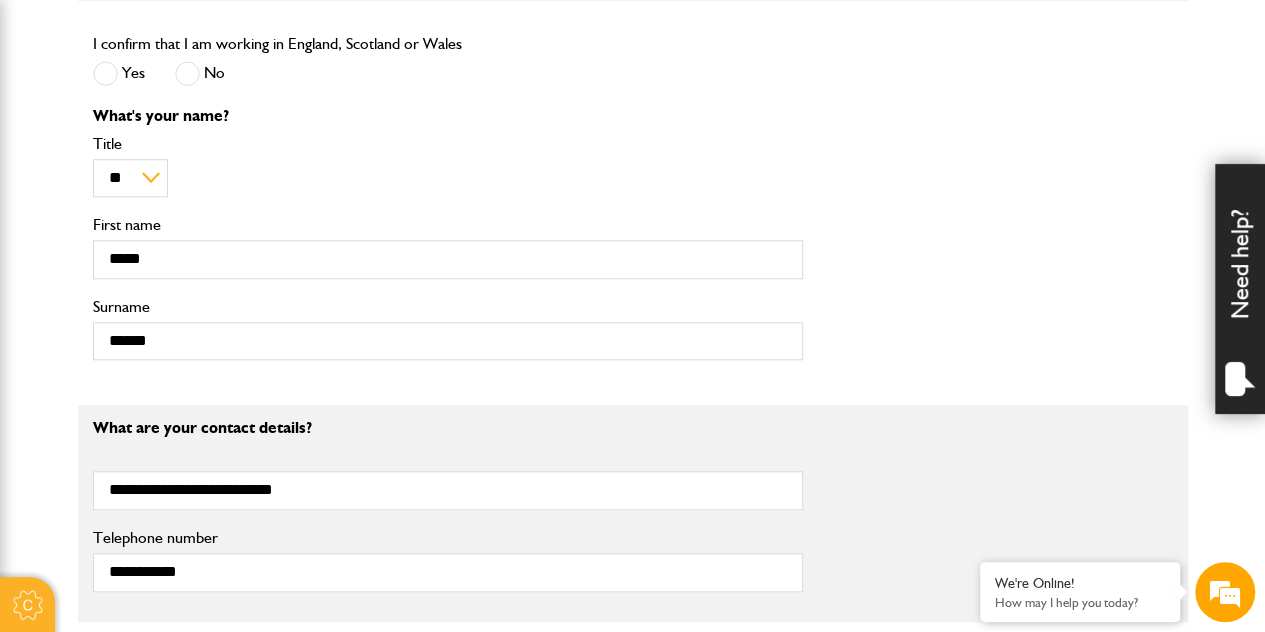 type on "**********" 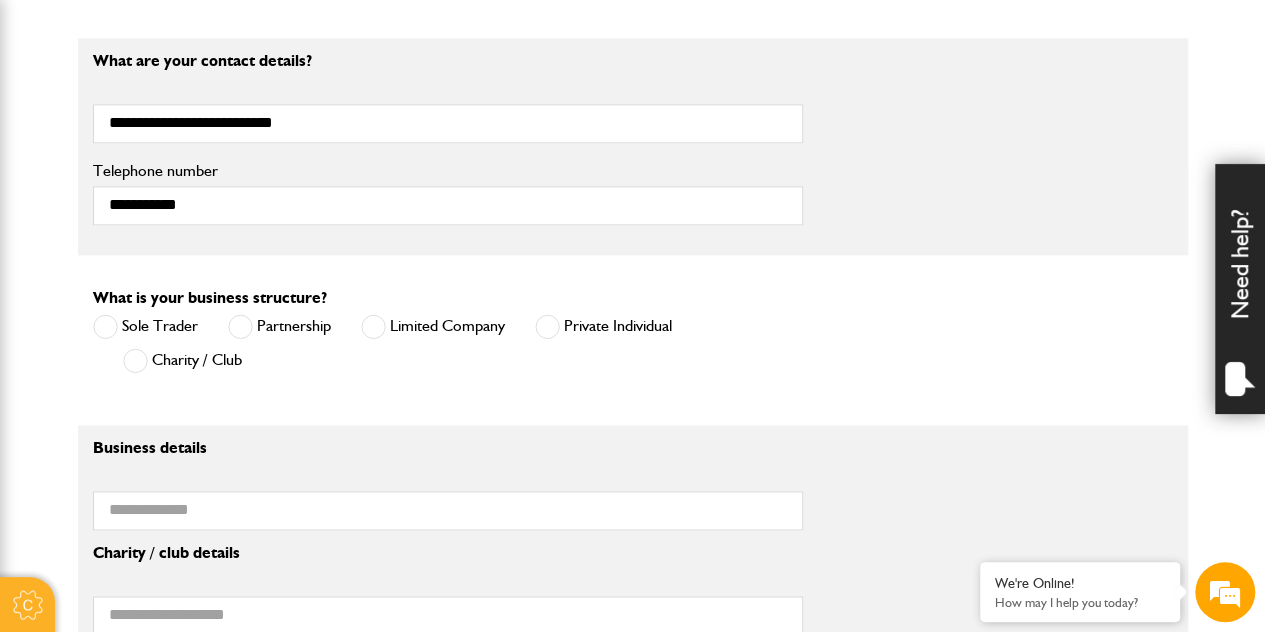 scroll, scrollTop: 1170, scrollLeft: 0, axis: vertical 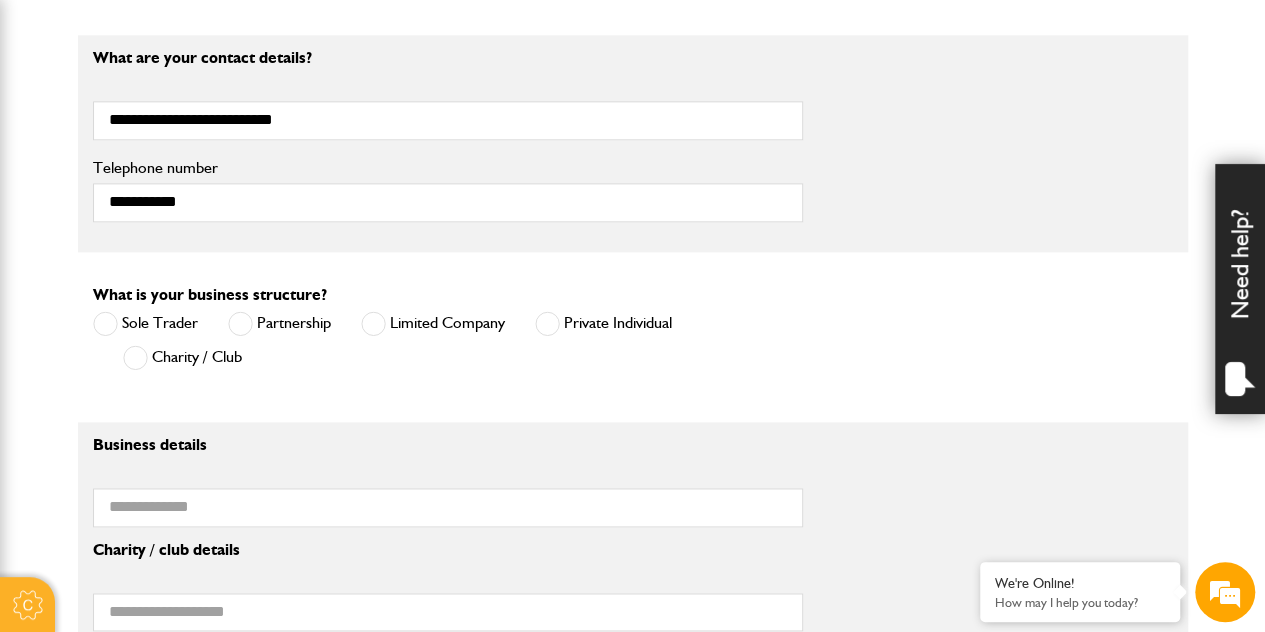 click at bounding box center [547, 323] 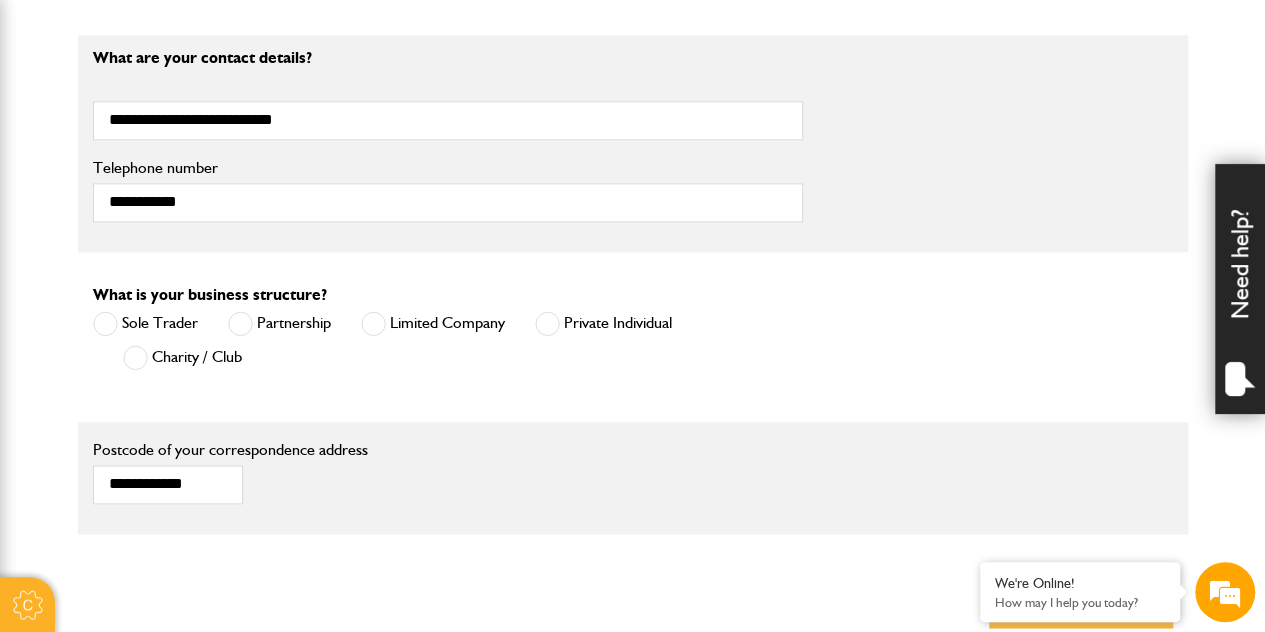 drag, startPoint x: 658, startPoint y: 463, endPoint x: 855, endPoint y: 441, distance: 198.22462 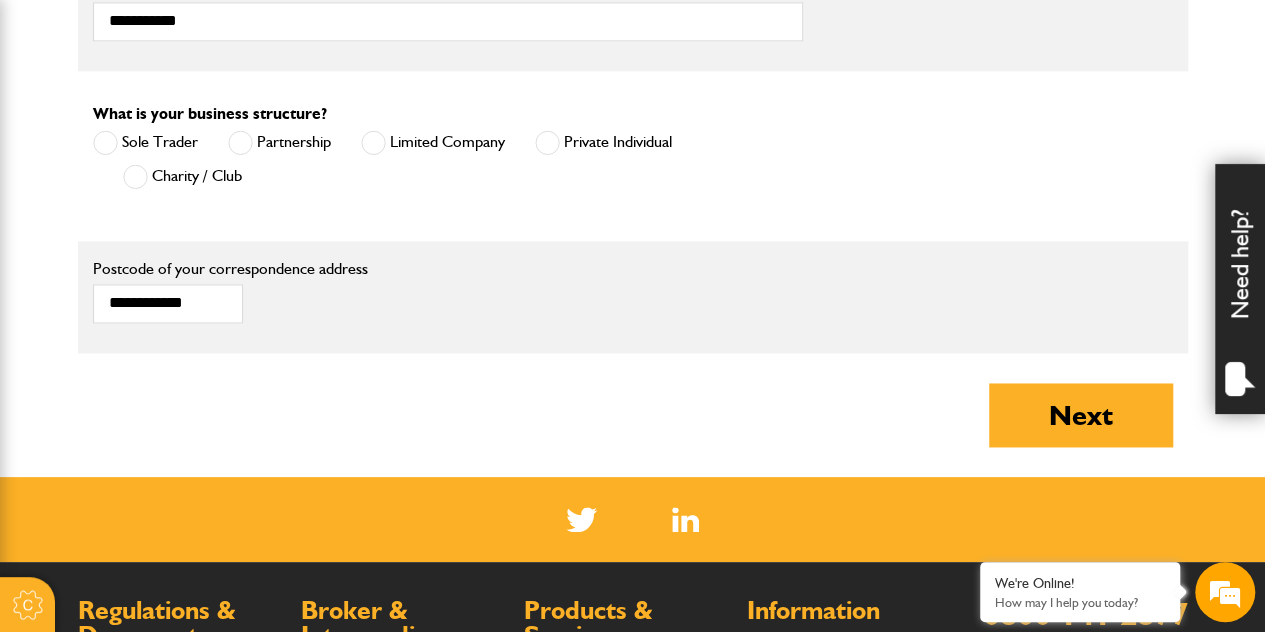 scroll, scrollTop: 1362, scrollLeft: 0, axis: vertical 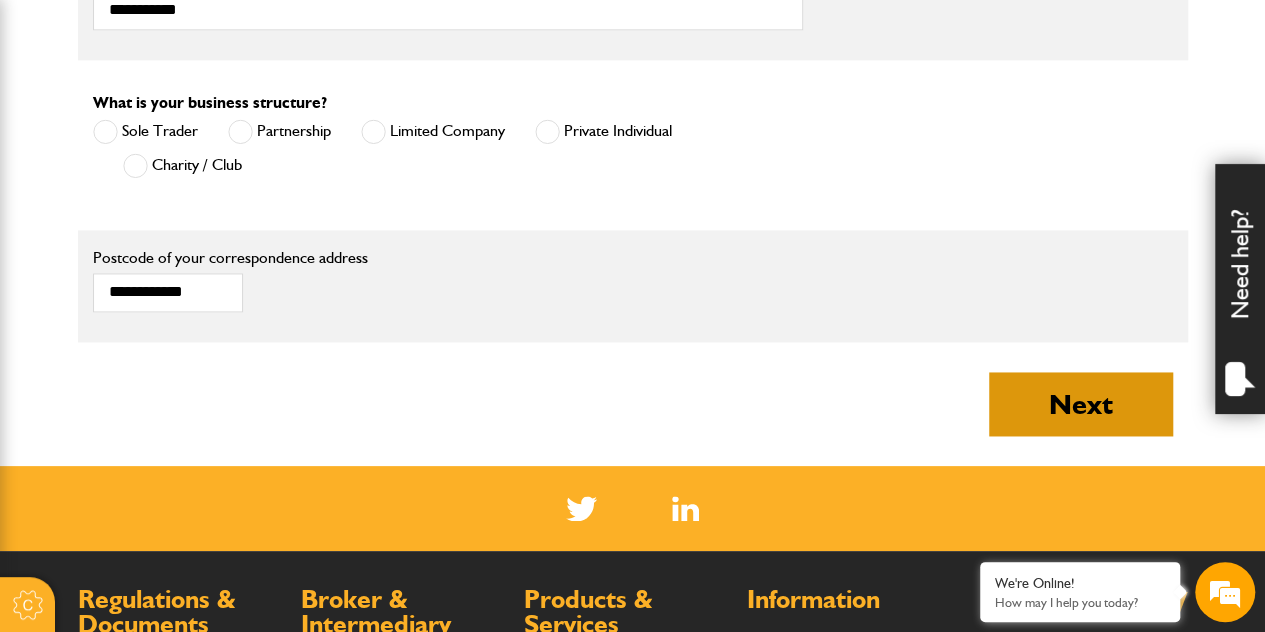 click on "Next" at bounding box center (1081, 404) 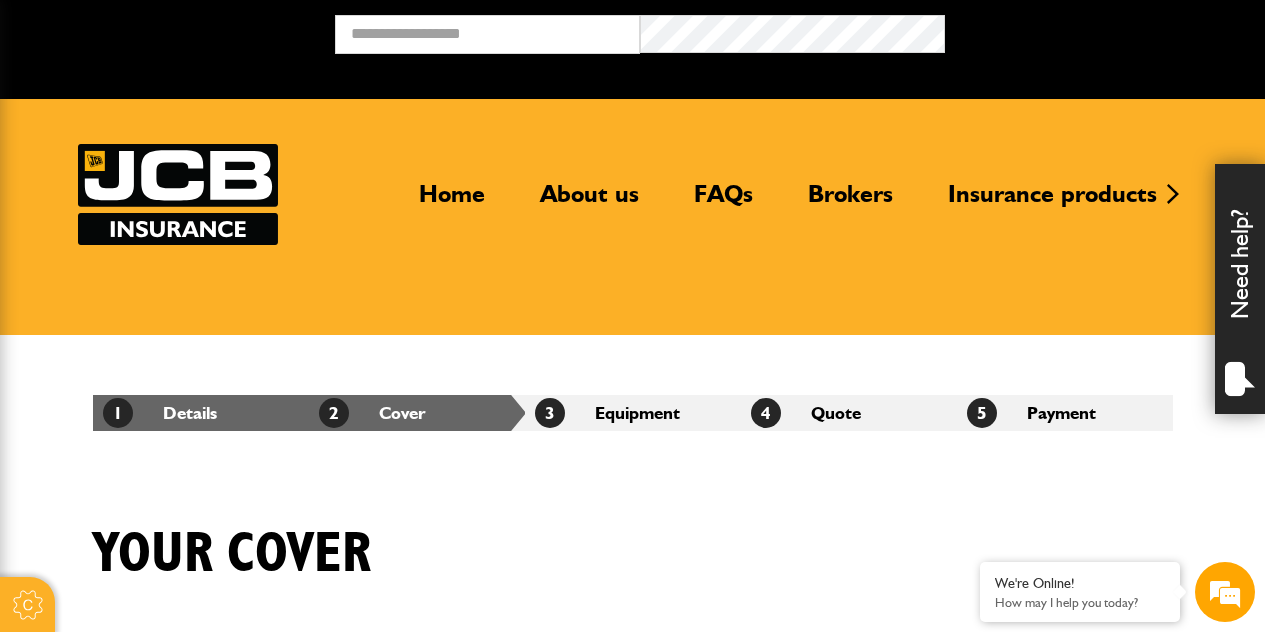 scroll, scrollTop: 0, scrollLeft: 0, axis: both 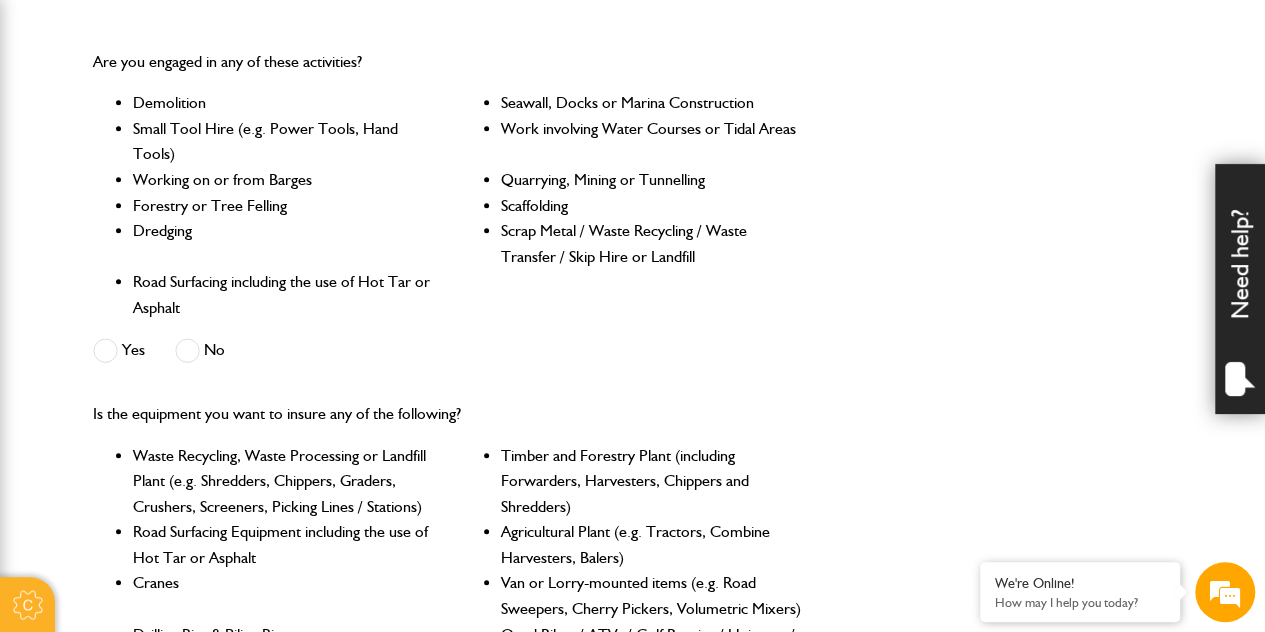 click at bounding box center (187, 350) 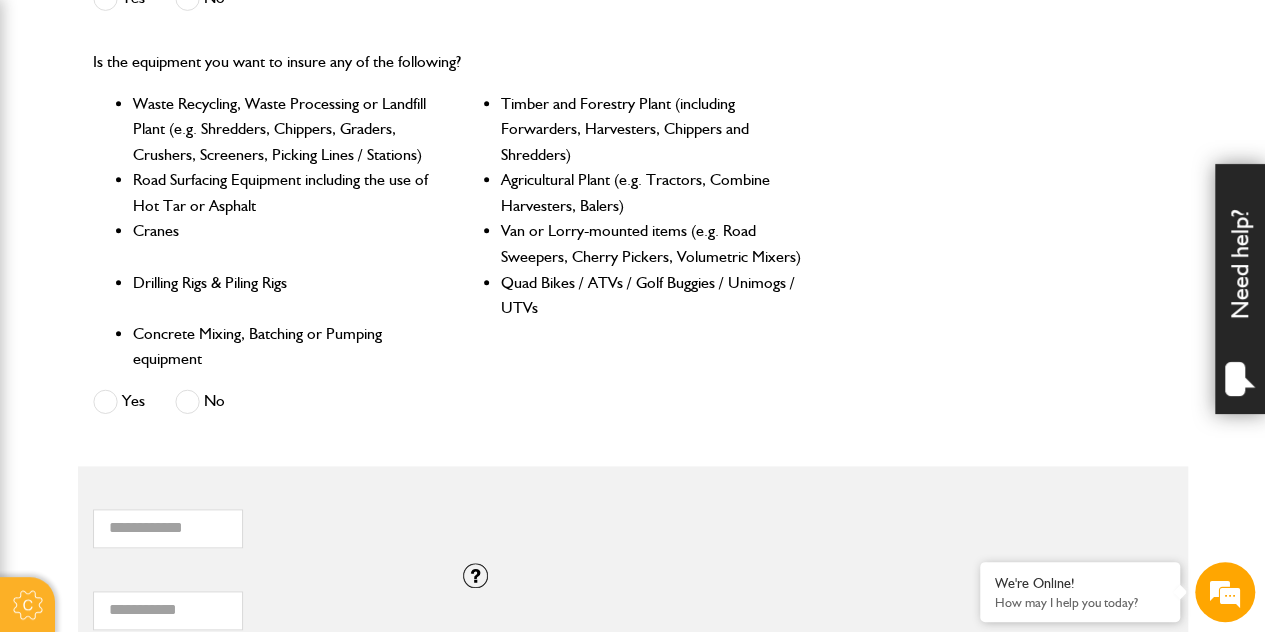 scroll, scrollTop: 949, scrollLeft: 0, axis: vertical 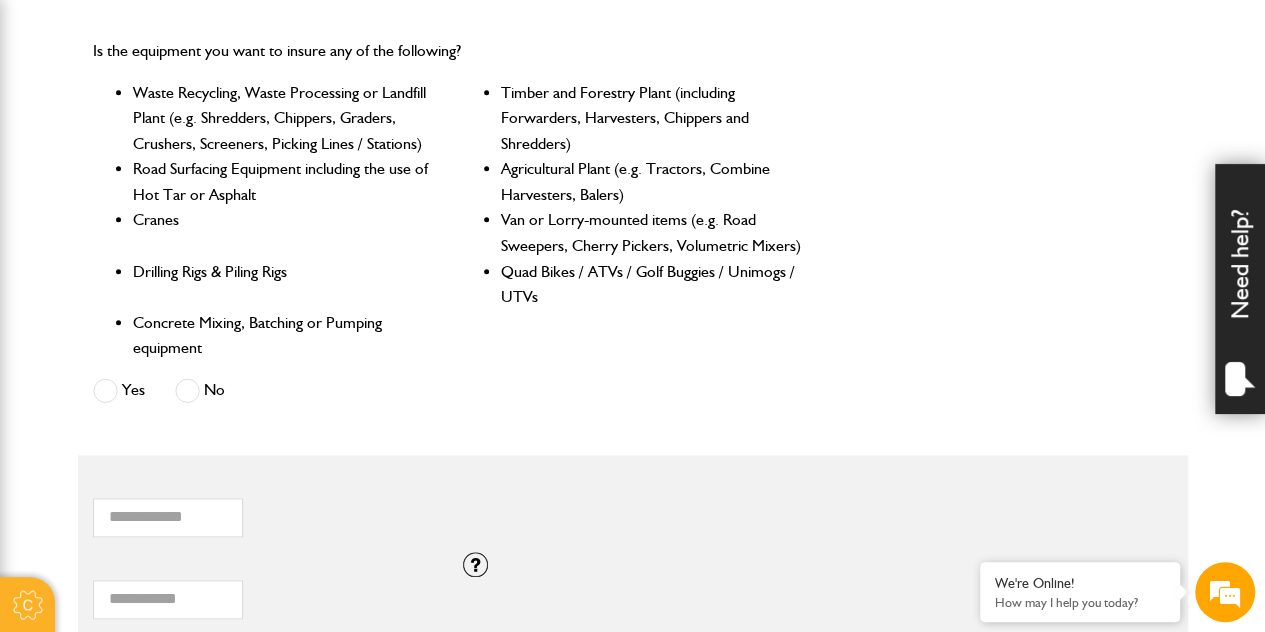 click at bounding box center (187, 390) 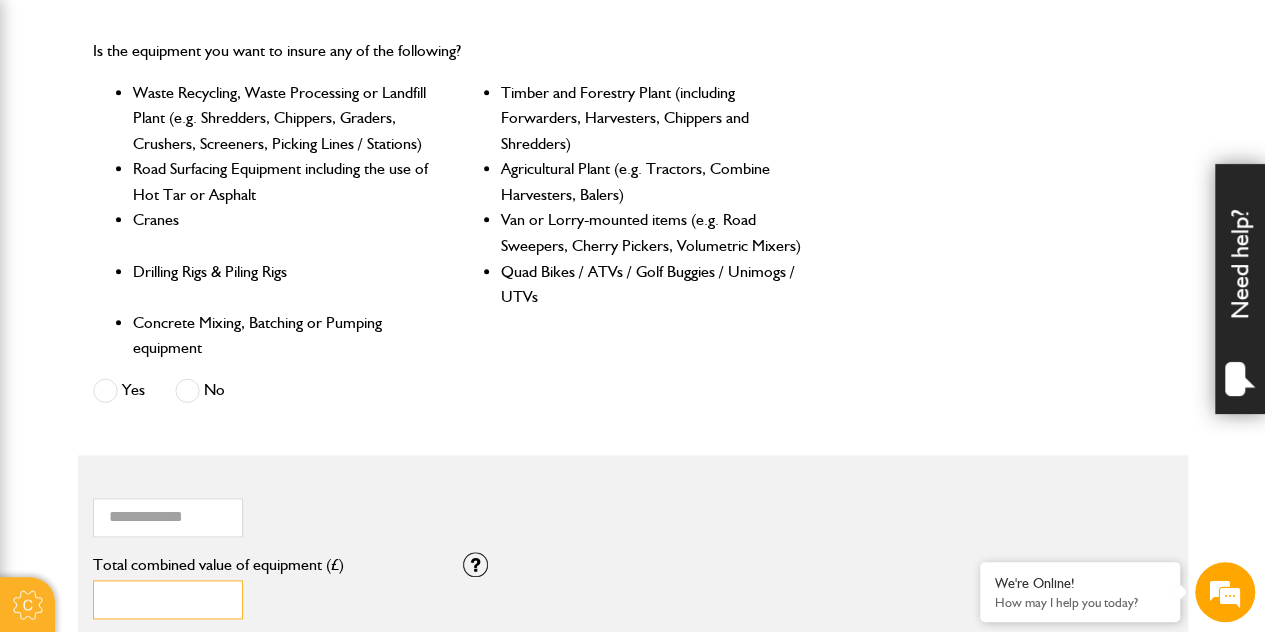 click on "*" at bounding box center [168, 599] 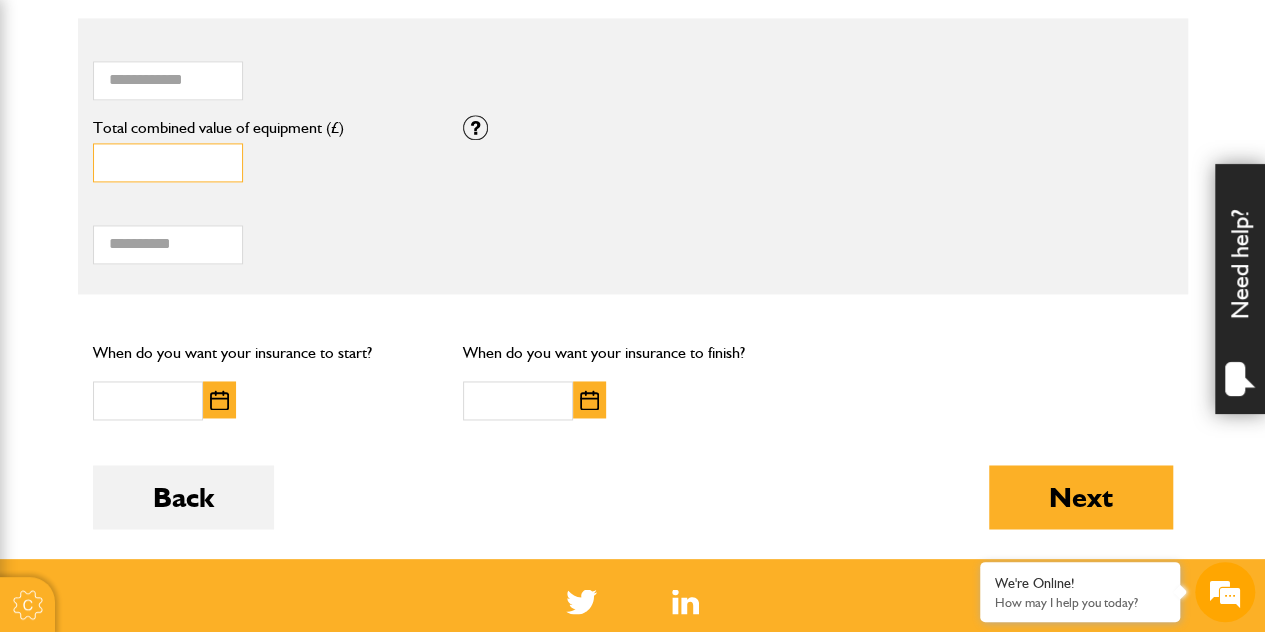 scroll, scrollTop: 1406, scrollLeft: 0, axis: vertical 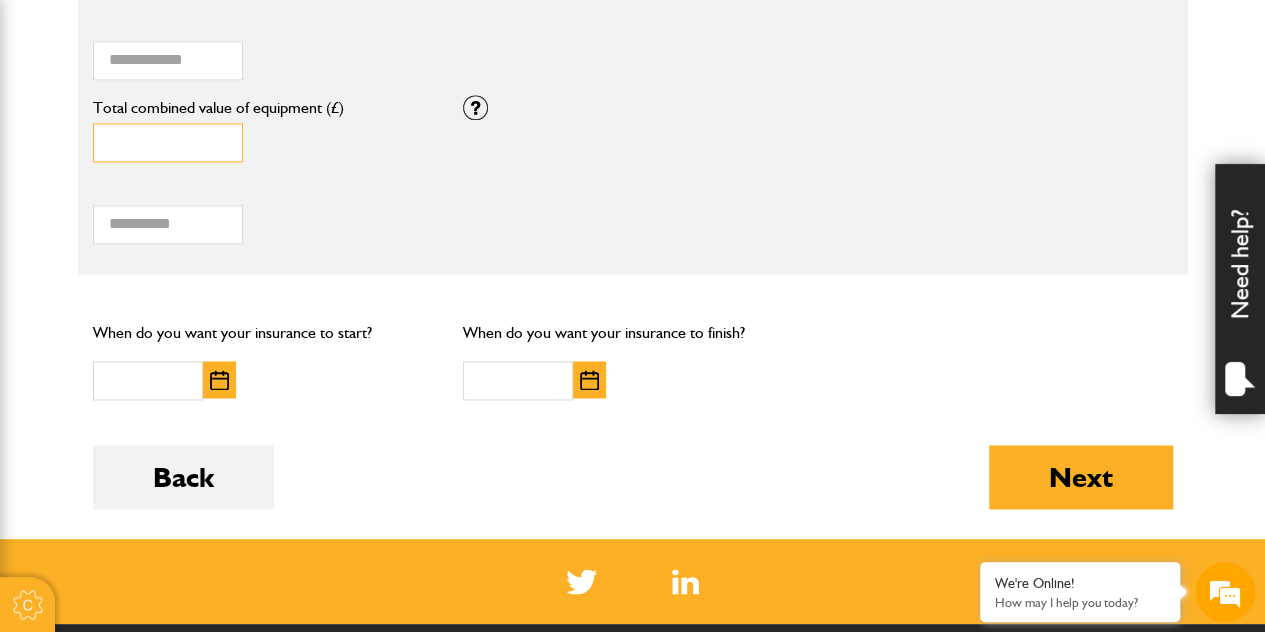 type on "*****" 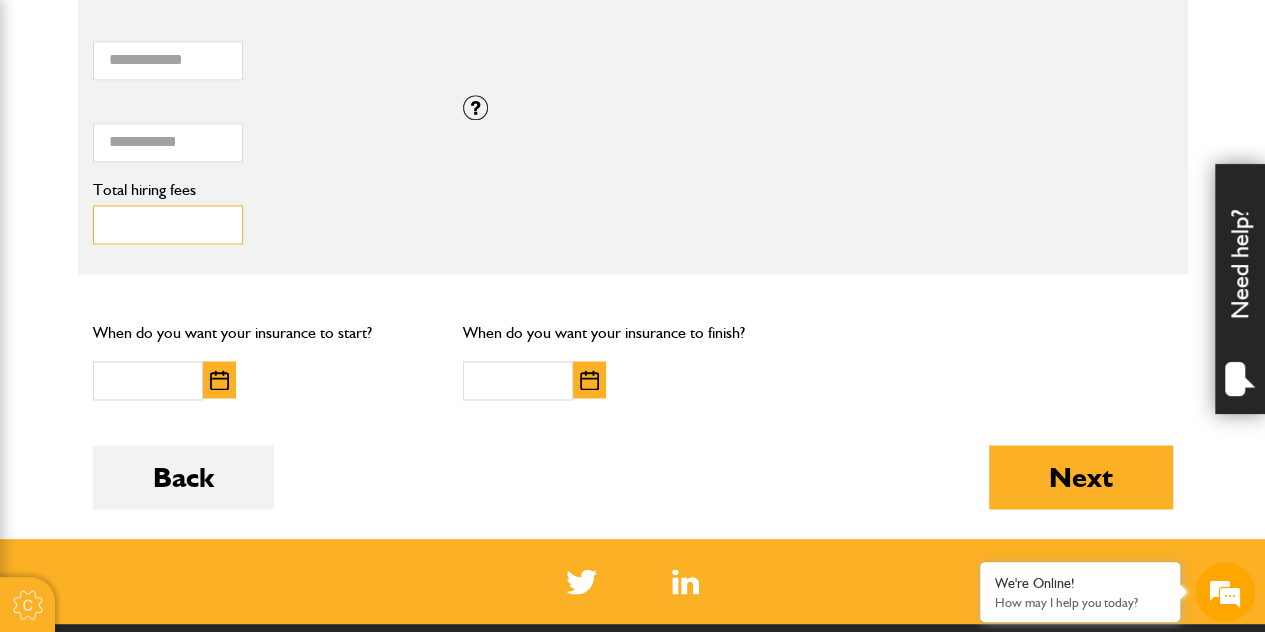 click on "Total hiring fees" at bounding box center [168, 224] 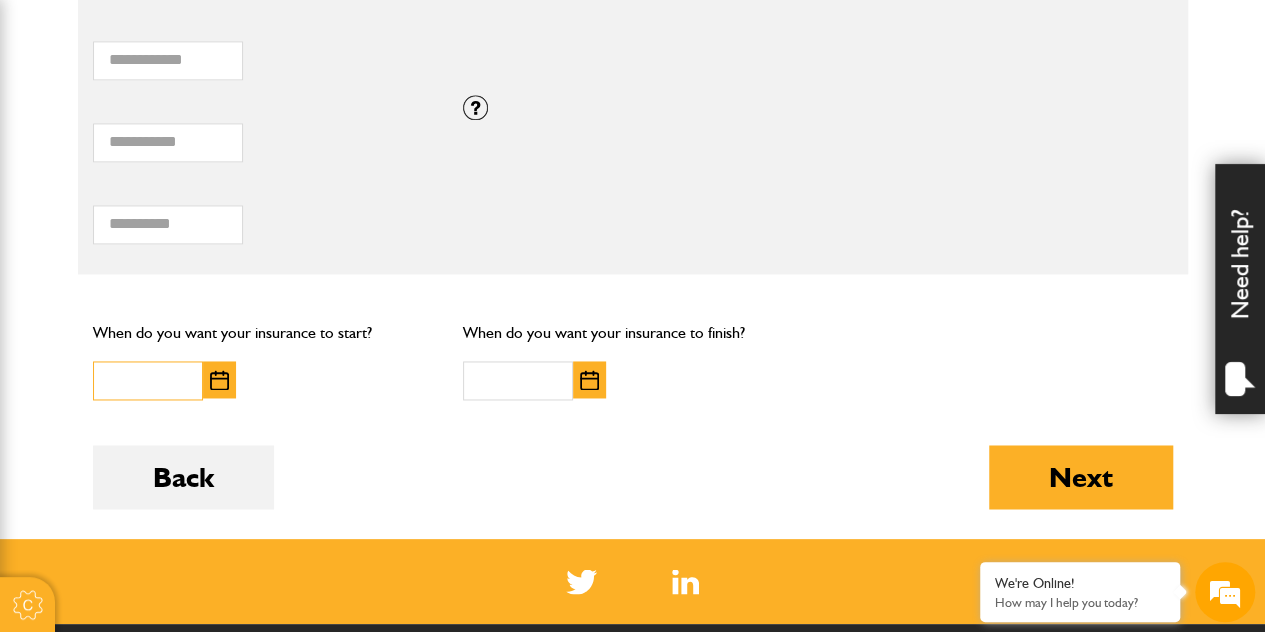 click at bounding box center [148, 380] 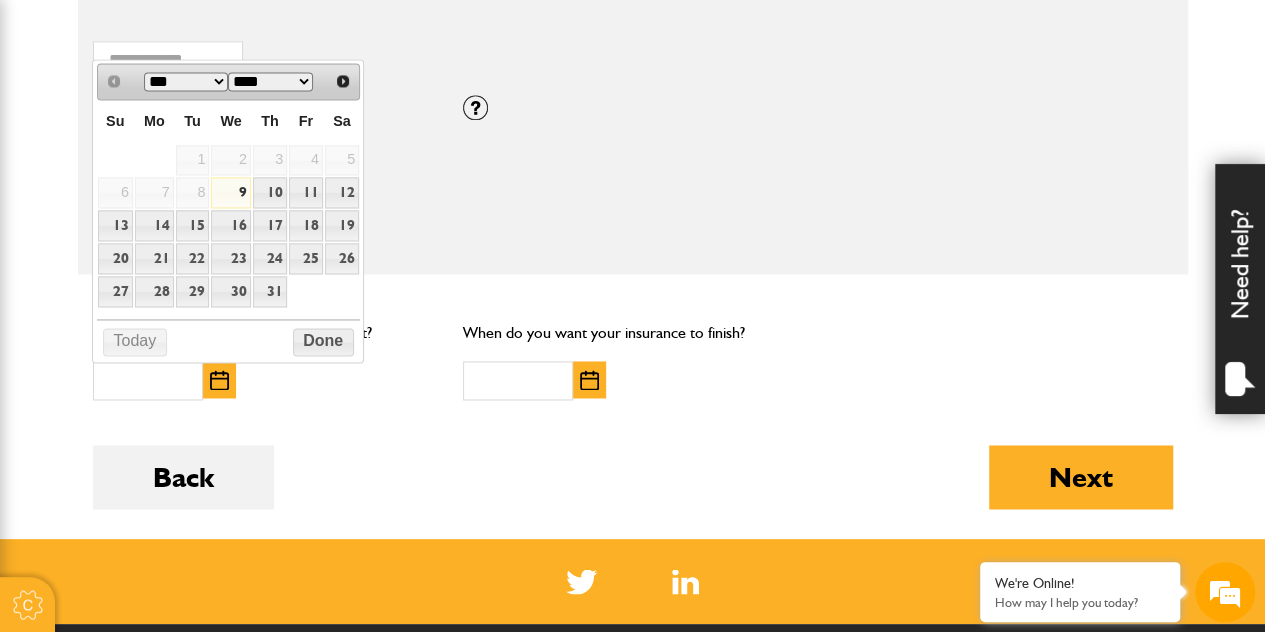 click on "9" at bounding box center (230, 192) 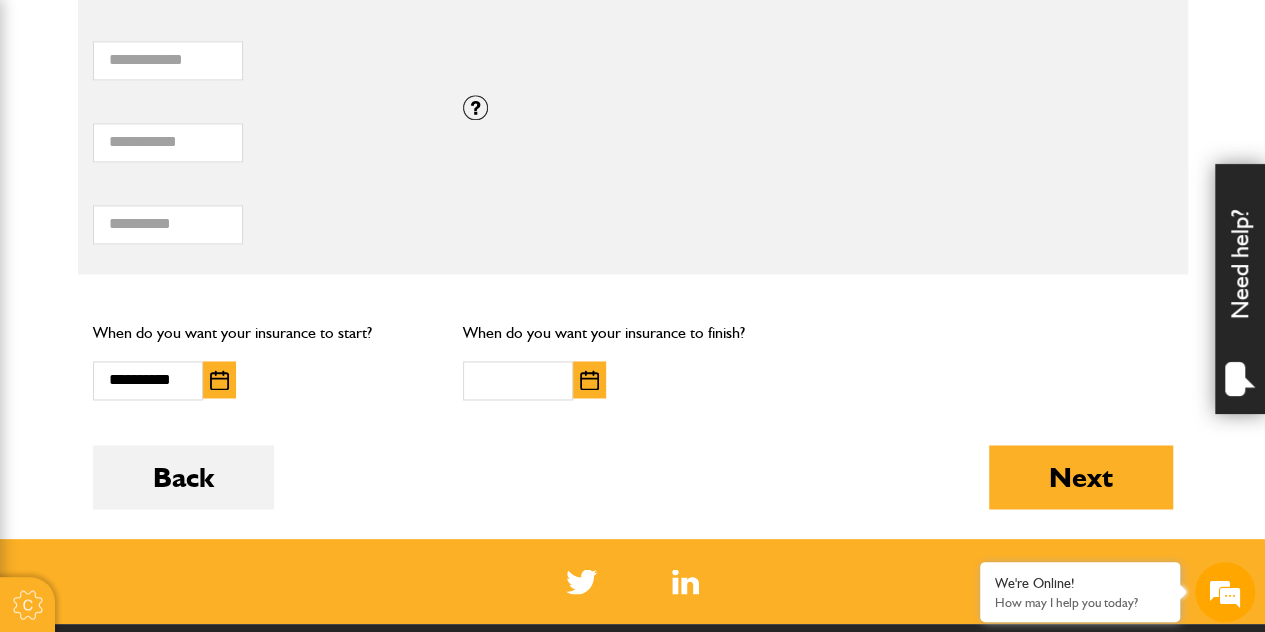 click at bounding box center (589, 380) 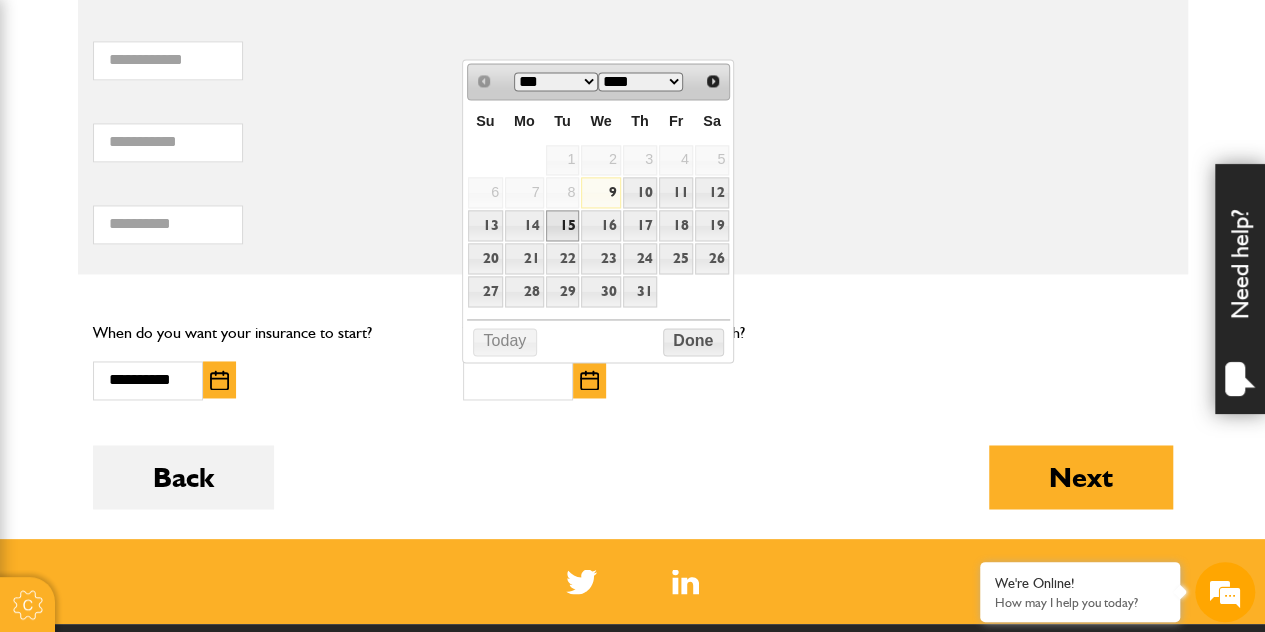 click on "15" at bounding box center [563, 225] 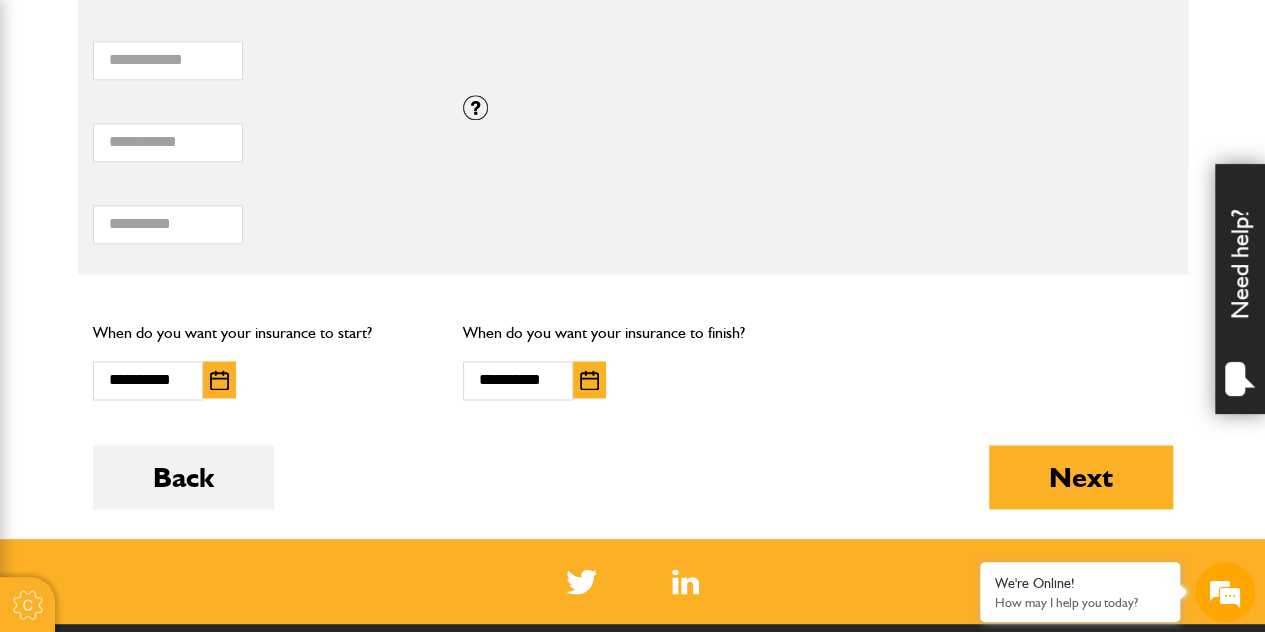 click on "***
Total hiring fees
Please enter a minimum value of 25 for total hiring fees." at bounding box center [633, 218] 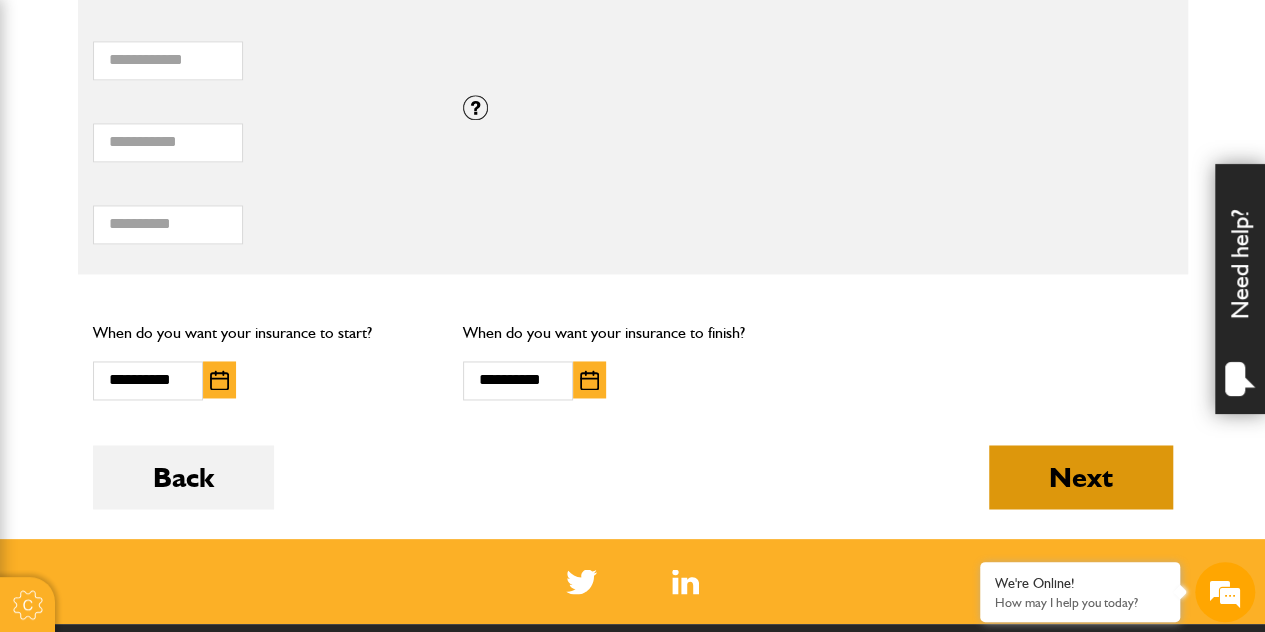 click on "Next" at bounding box center [1081, 477] 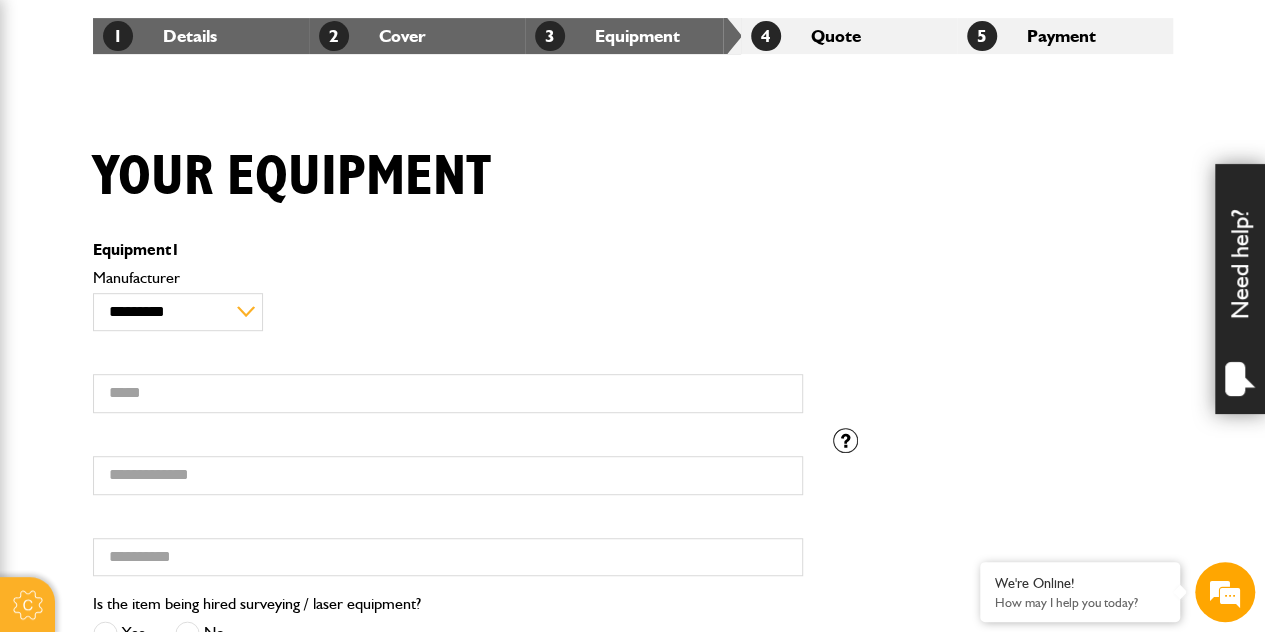 scroll, scrollTop: 400, scrollLeft: 0, axis: vertical 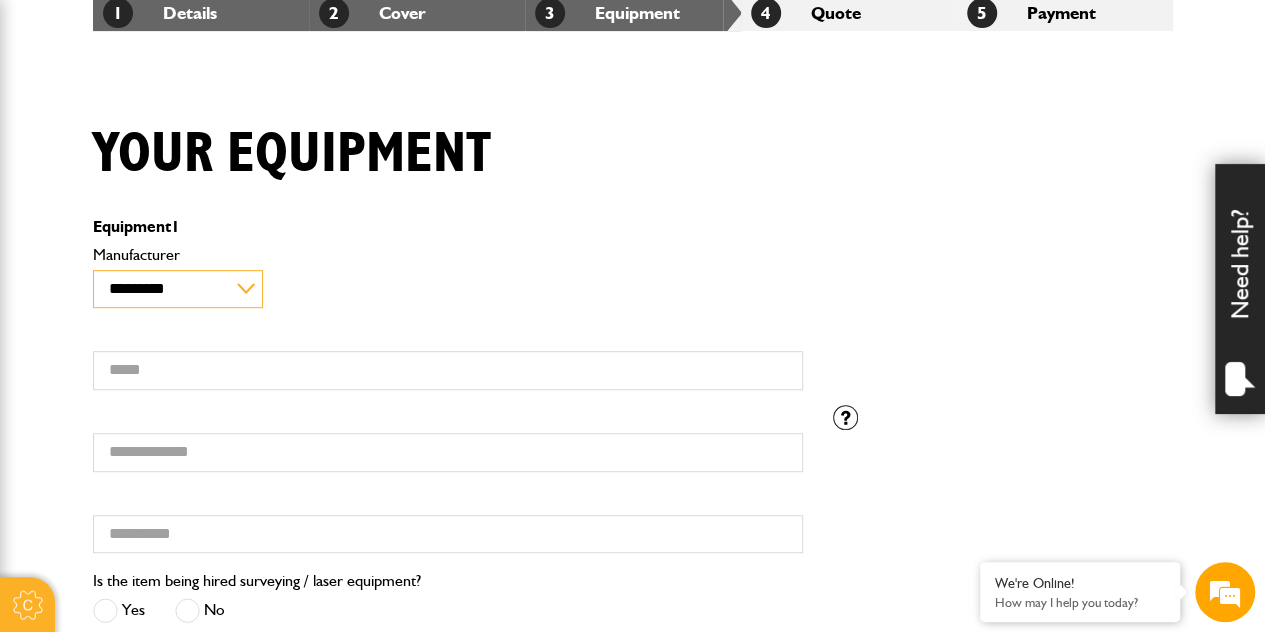 click on "**********" at bounding box center (178, 289) 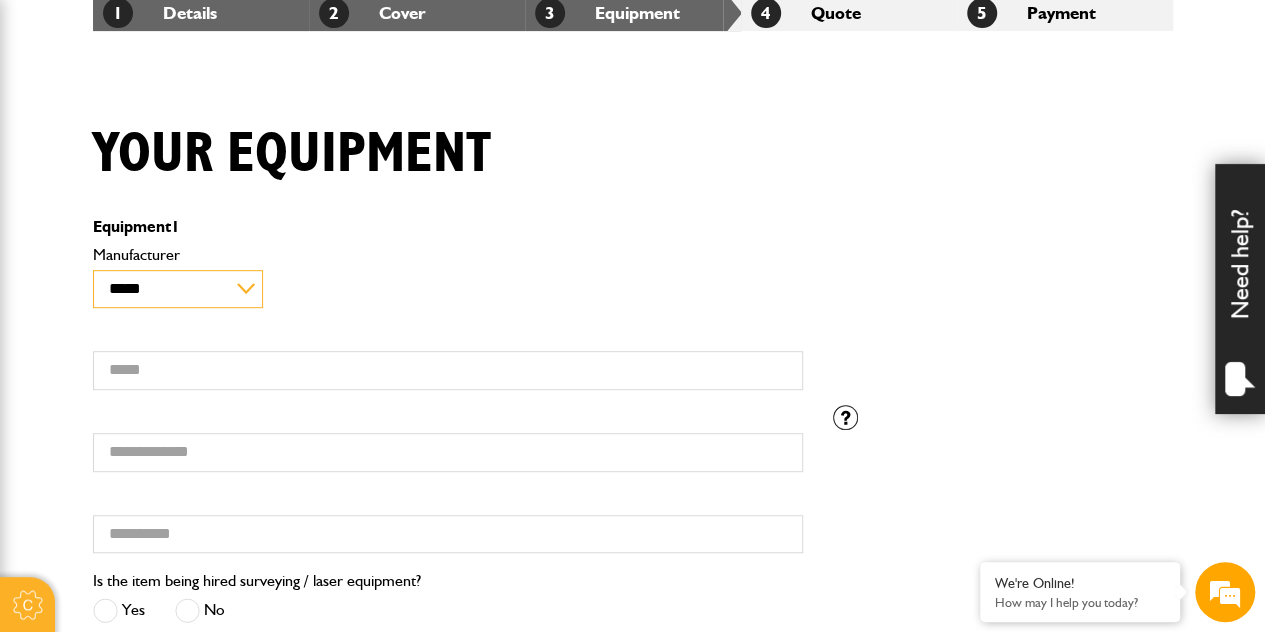 click on "**********" at bounding box center [178, 289] 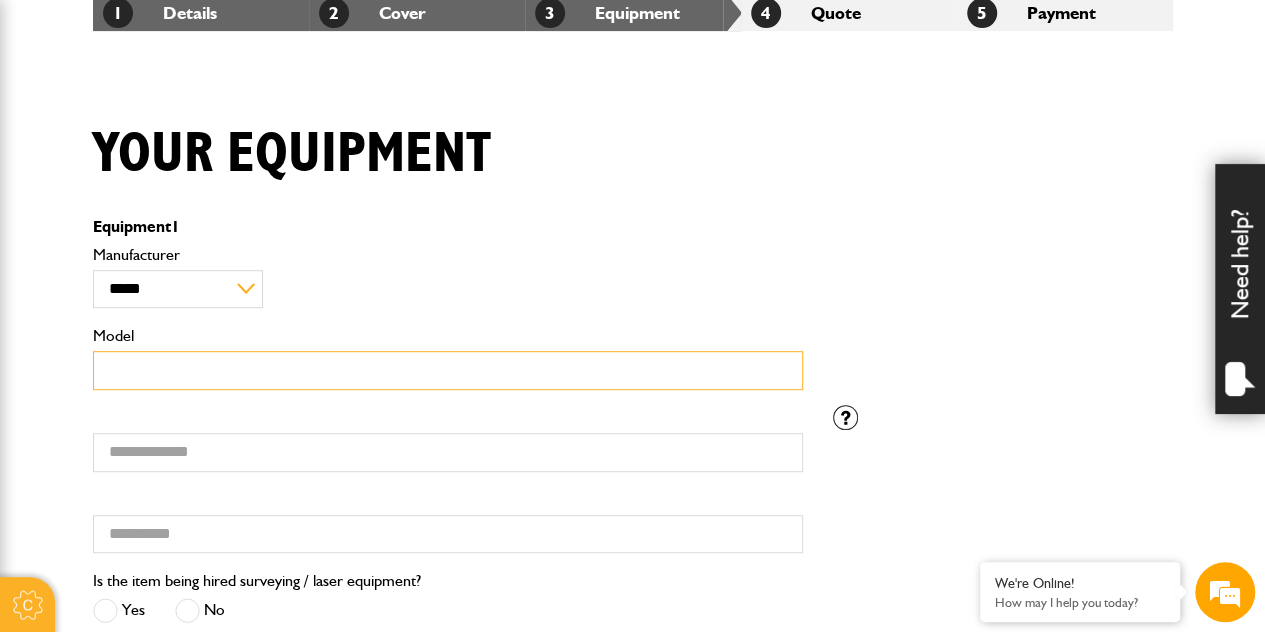 click on "Model" at bounding box center (448, 370) 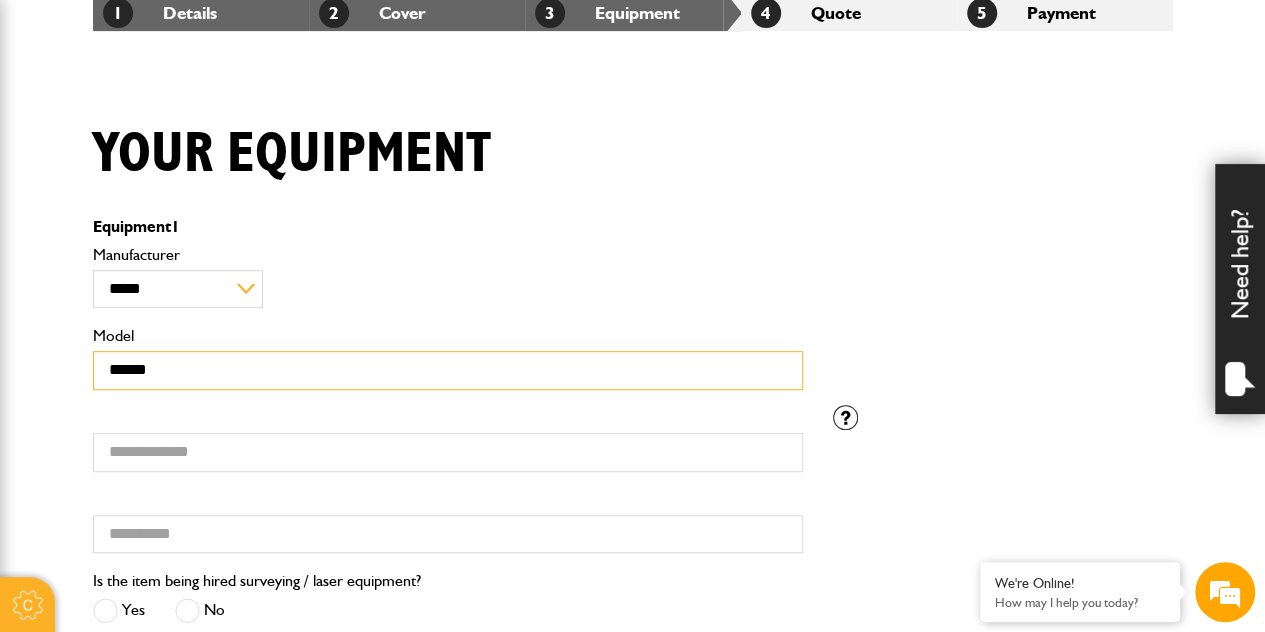 type on "******" 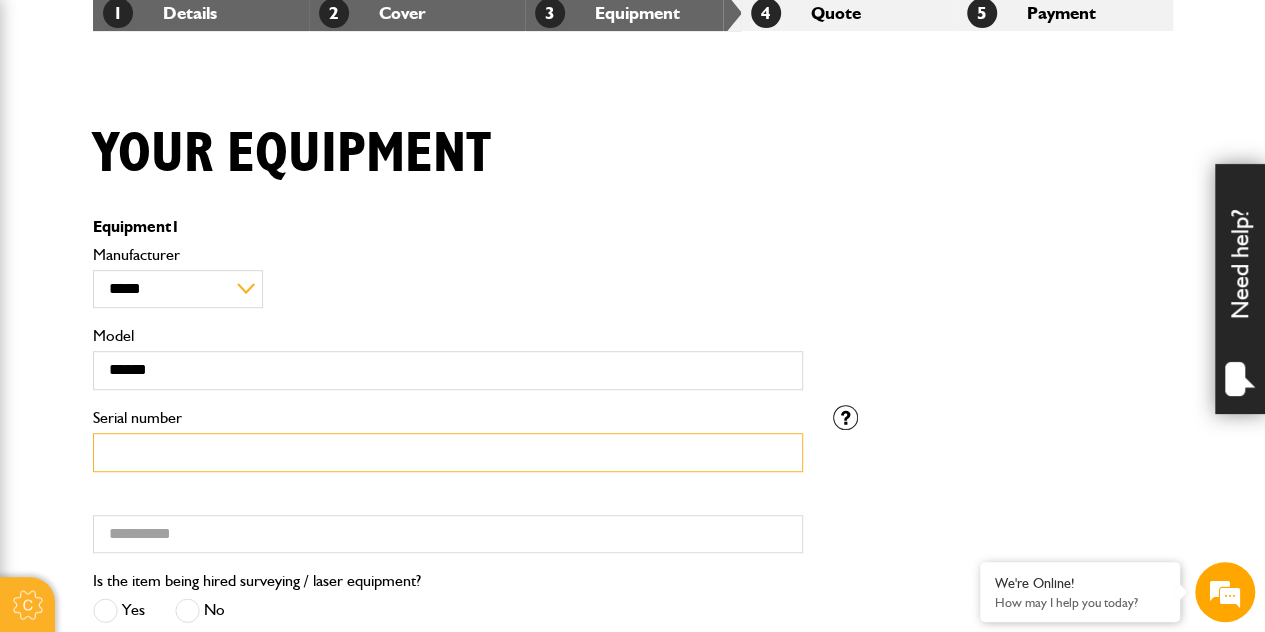 click on "Serial number" at bounding box center (448, 452) 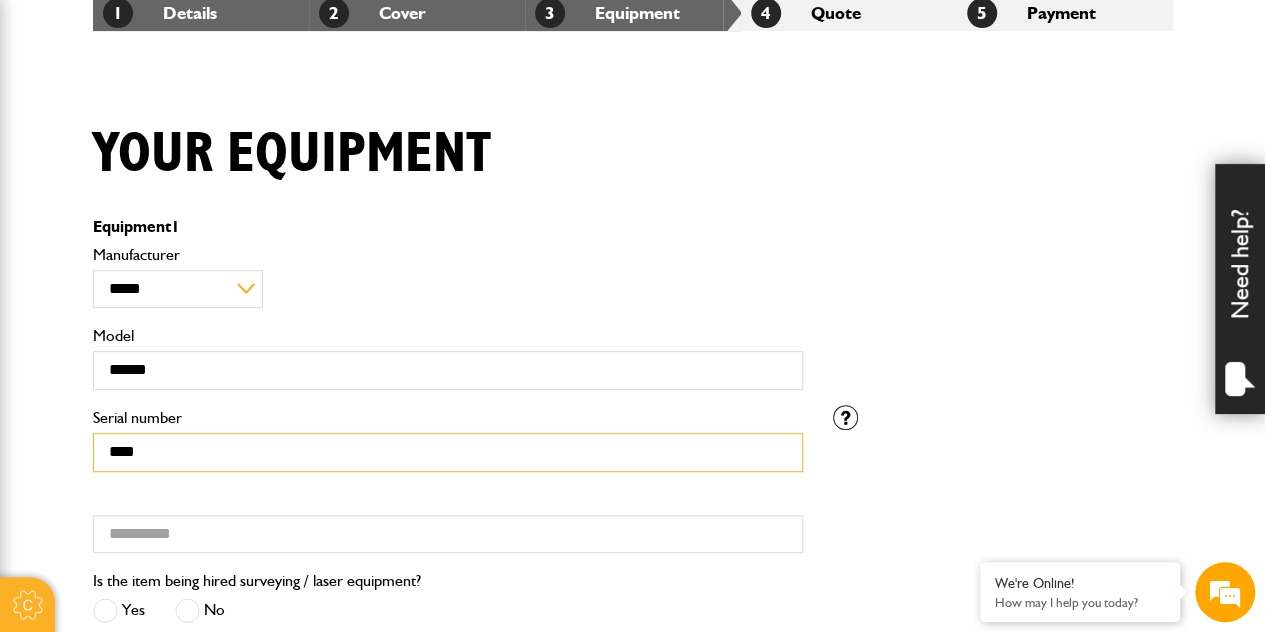 type on "****" 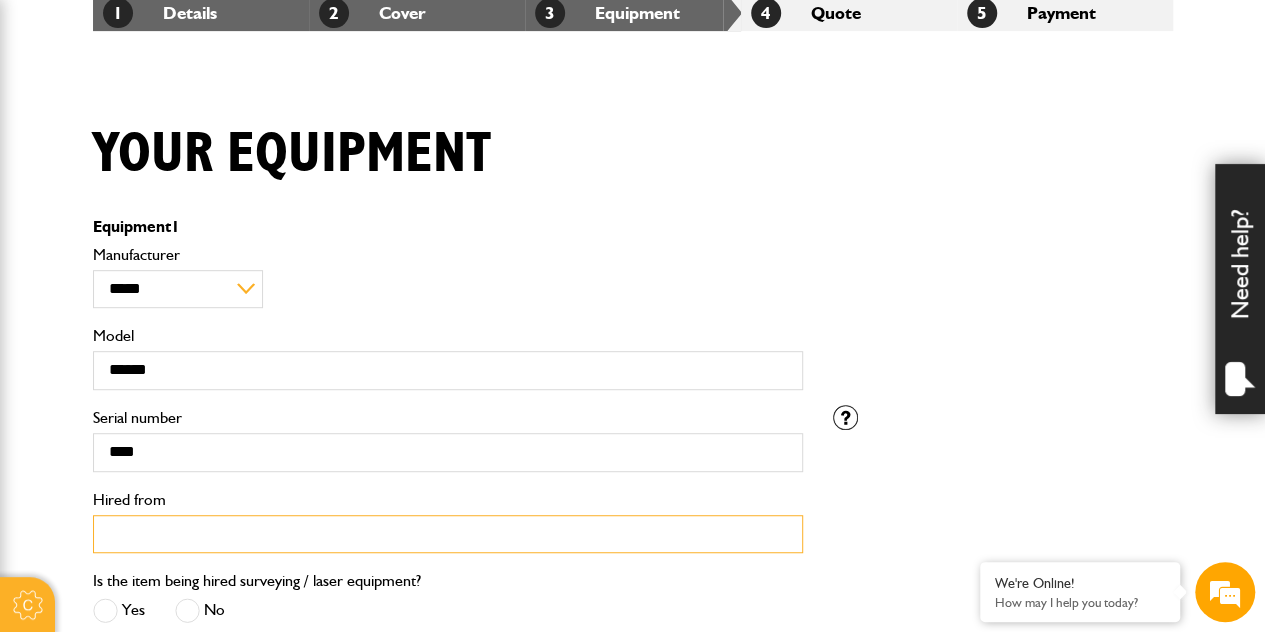 click on "Hired from" at bounding box center [448, 534] 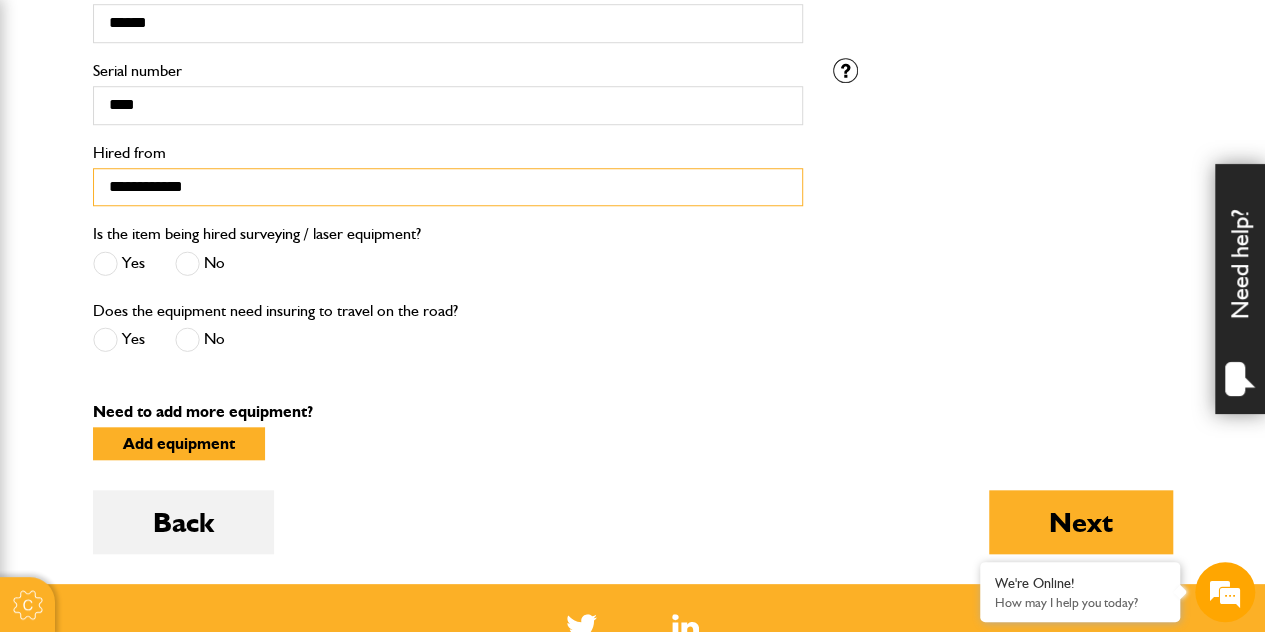 scroll, scrollTop: 753, scrollLeft: 0, axis: vertical 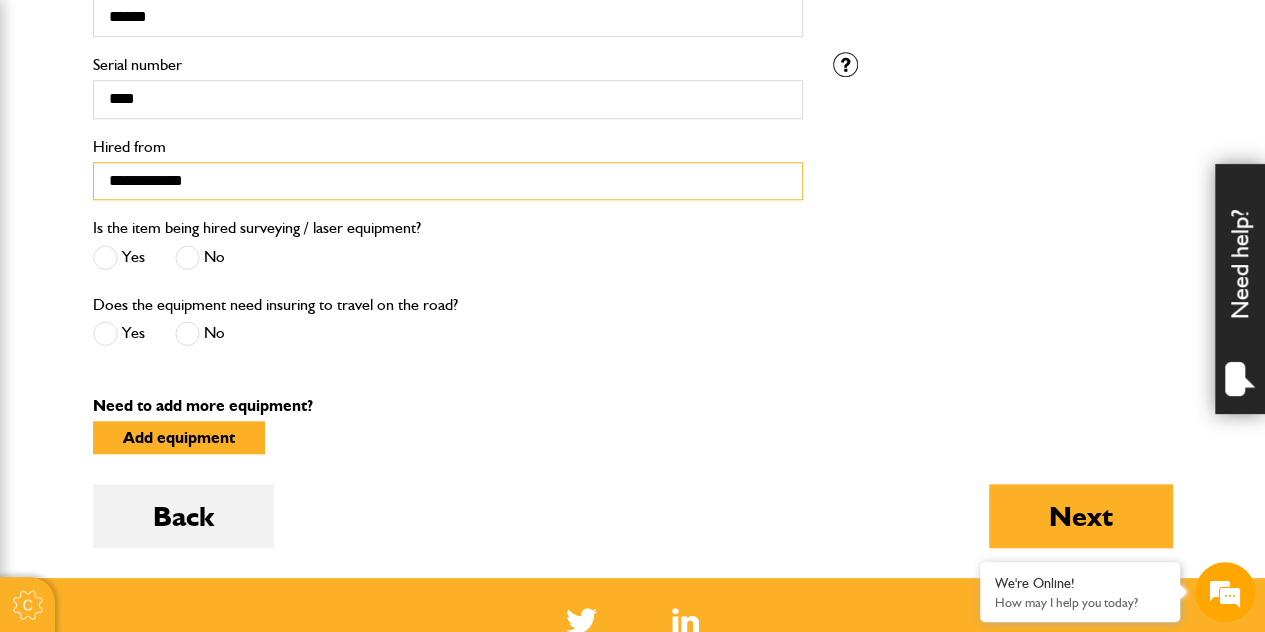 type on "**********" 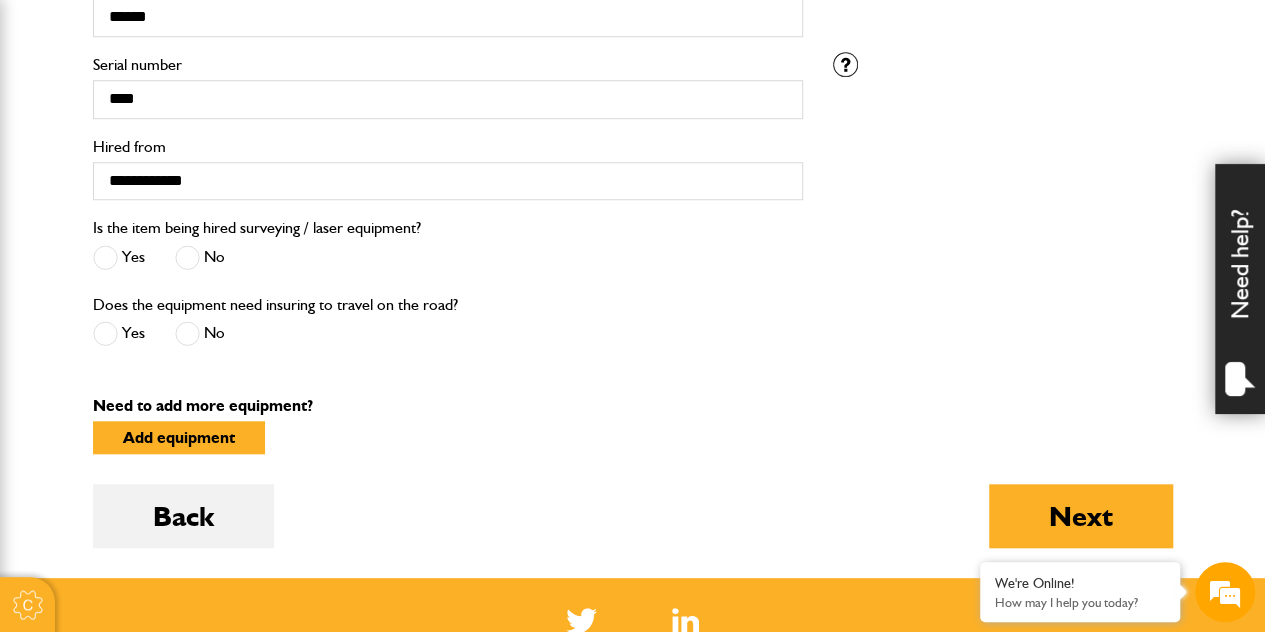 click at bounding box center [187, 257] 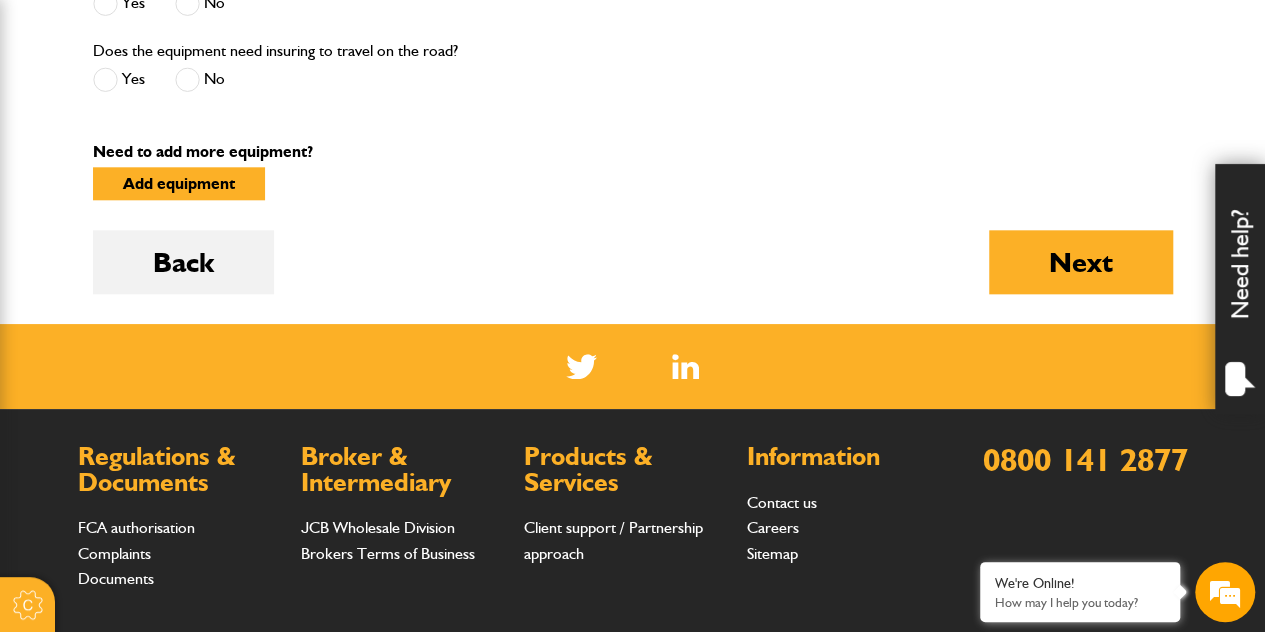 scroll, scrollTop: 1018, scrollLeft: 0, axis: vertical 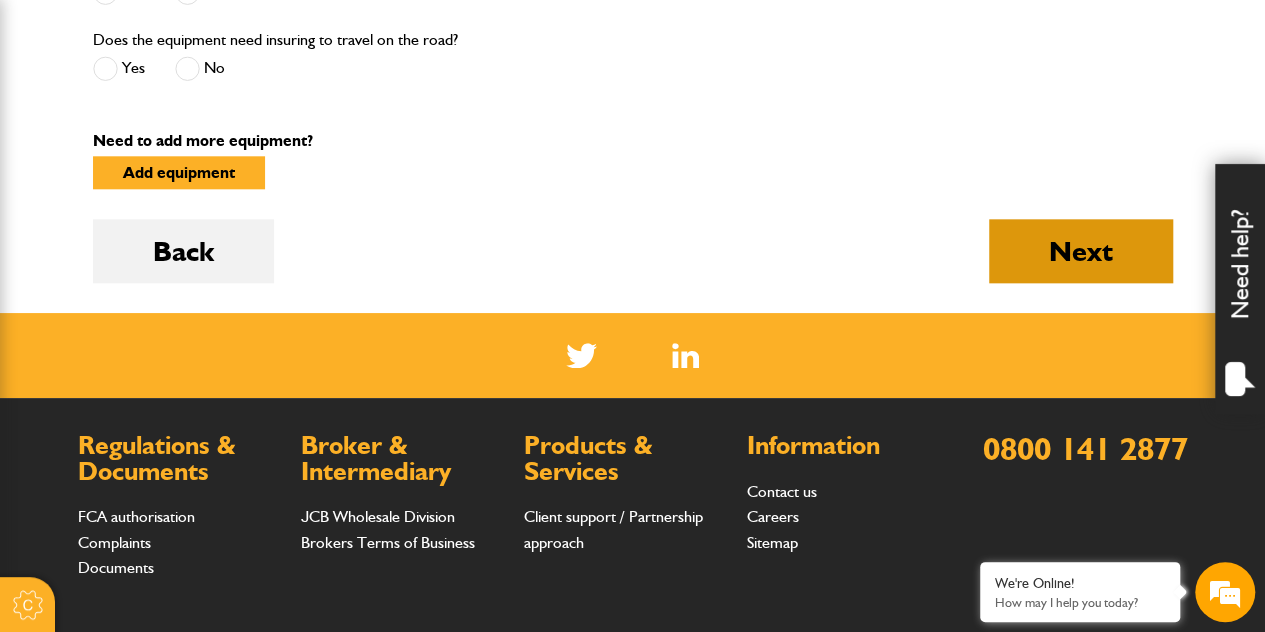 click on "Next" at bounding box center (1081, 251) 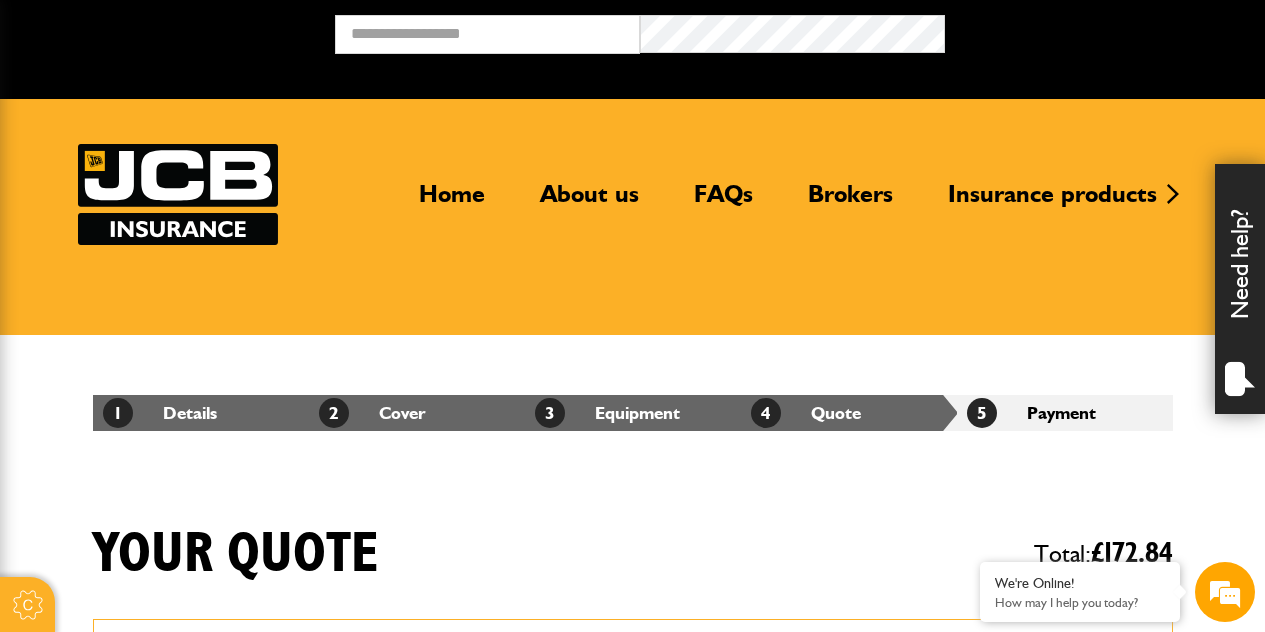 scroll, scrollTop: 0, scrollLeft: 0, axis: both 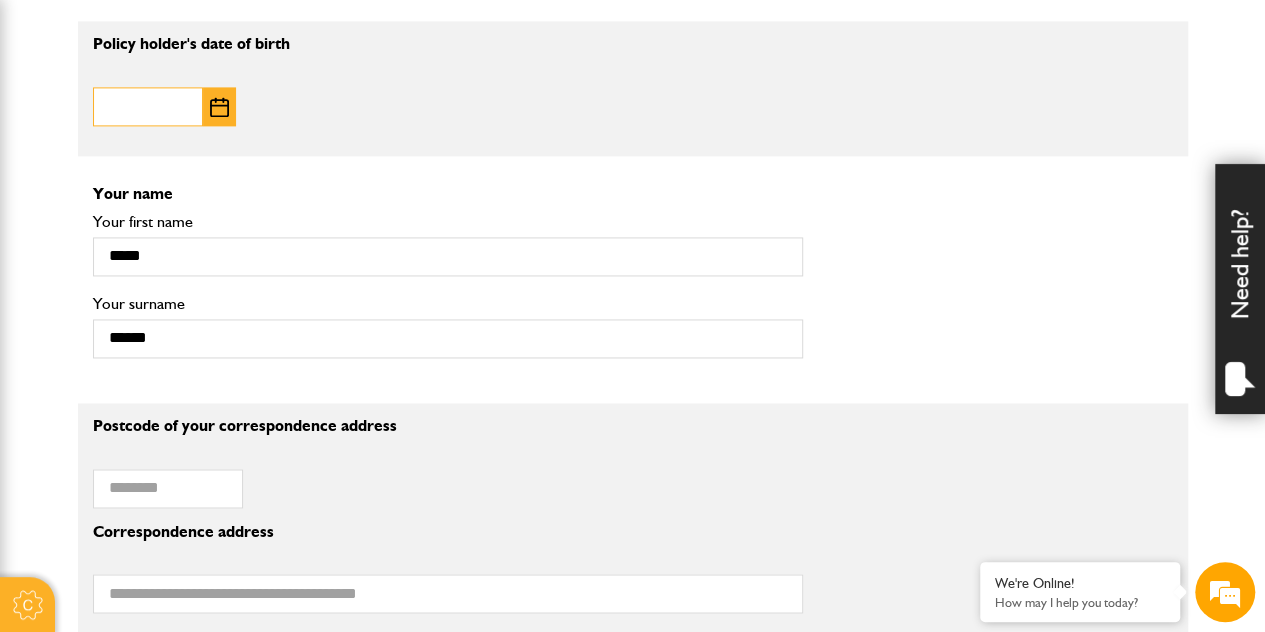 click on "Date of birth" at bounding box center [148, 106] 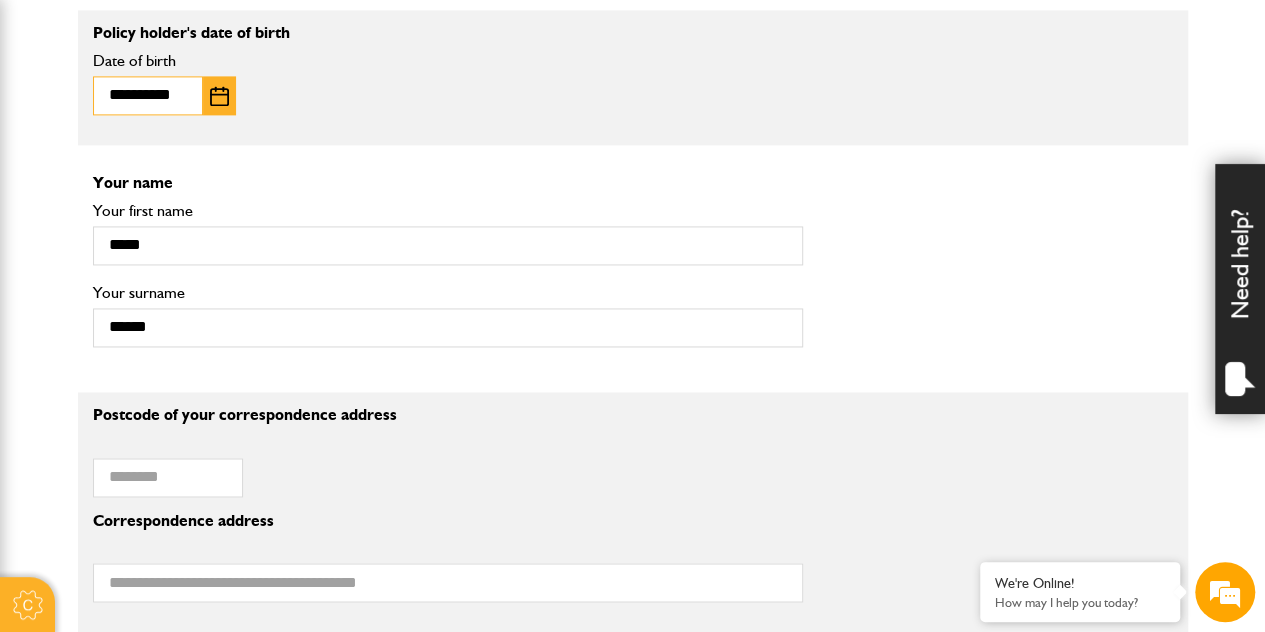 scroll, scrollTop: 1397, scrollLeft: 0, axis: vertical 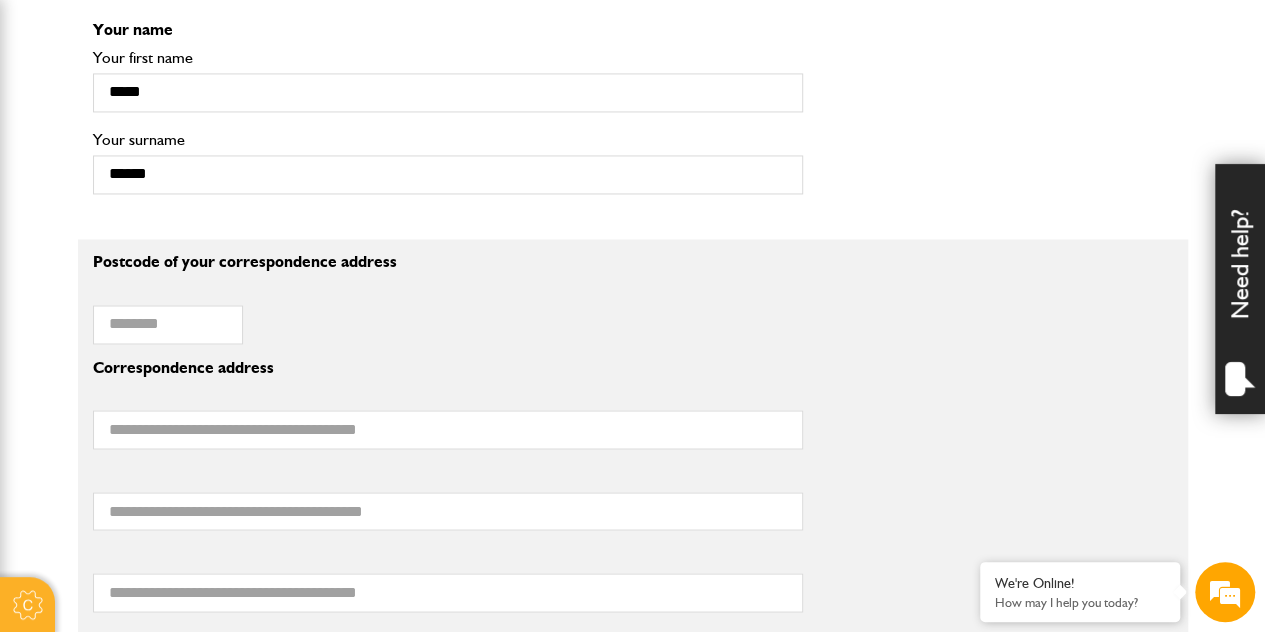type on "**********" 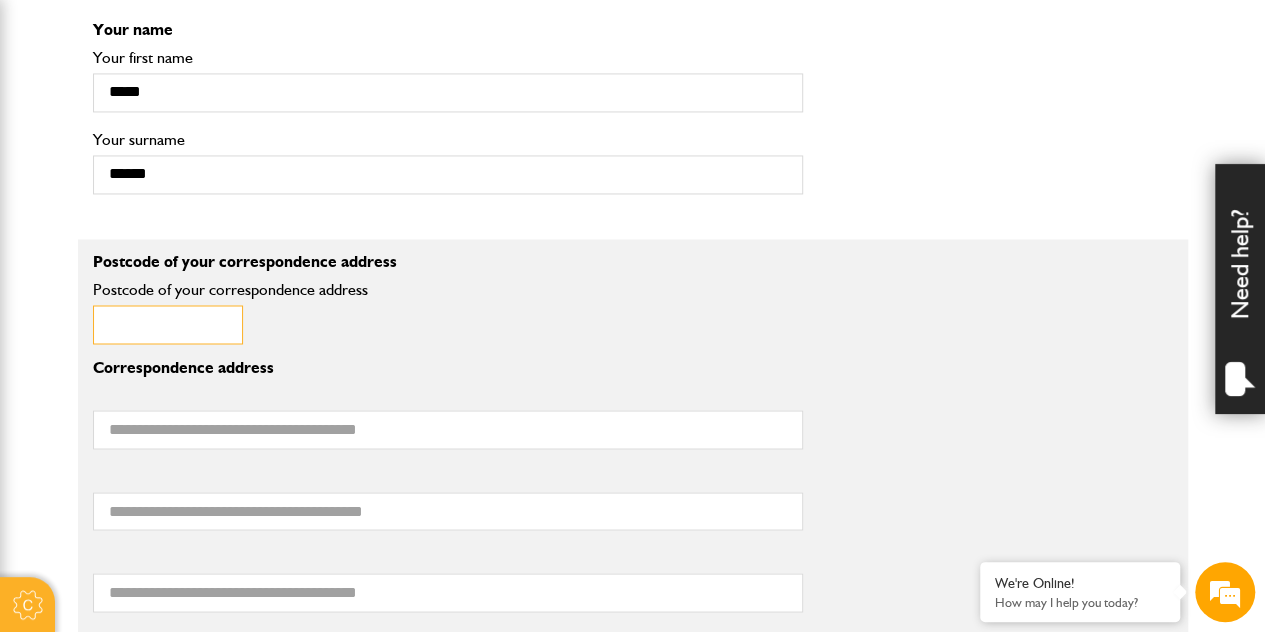 click on "Postcode of your correspondence address" at bounding box center (168, 324) 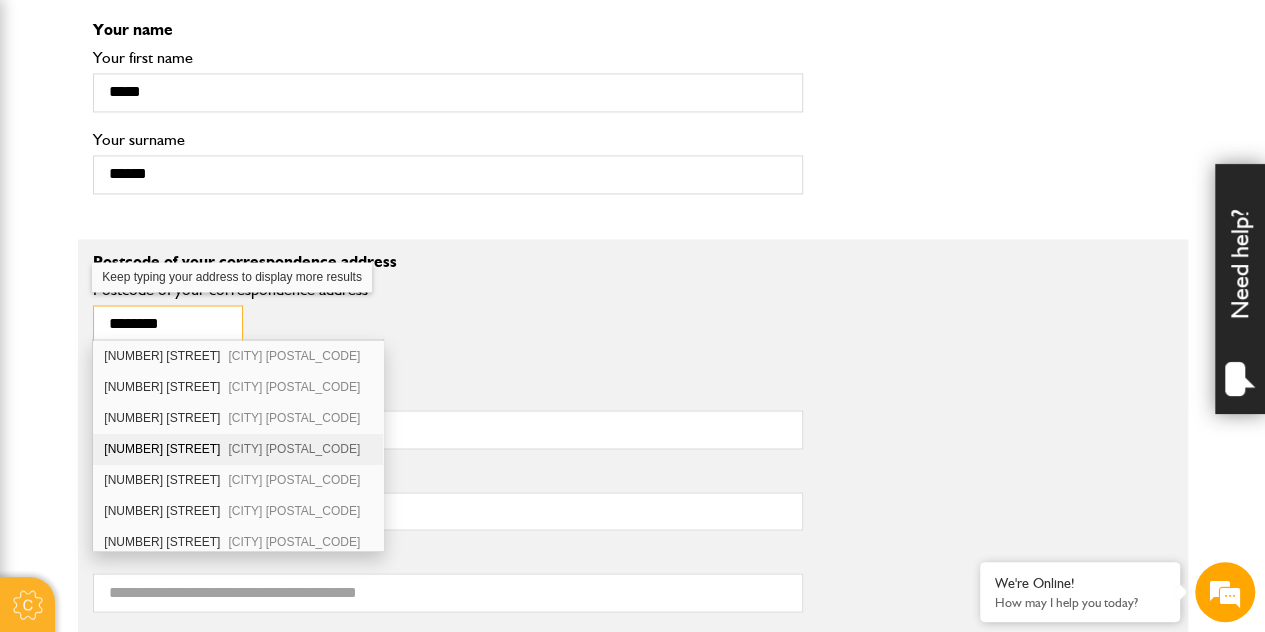 type on "********" 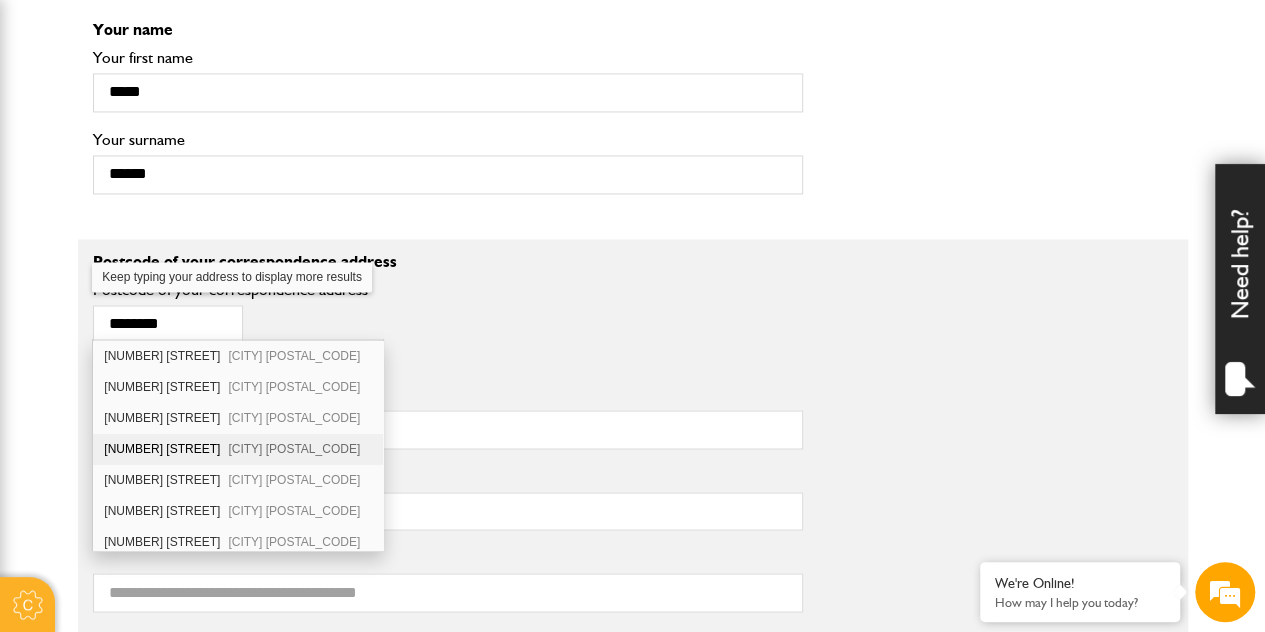 click on "second line of your correspondence address" at bounding box center (448, 477) 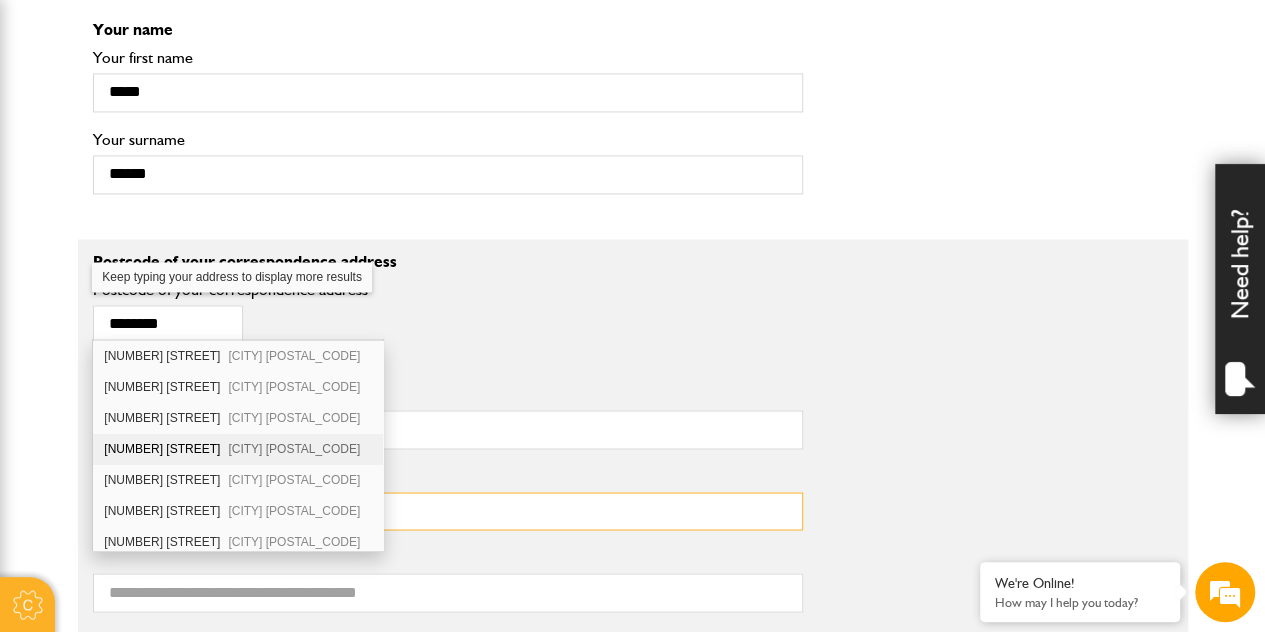 click on "second line of your correspondence address" at bounding box center [448, 511] 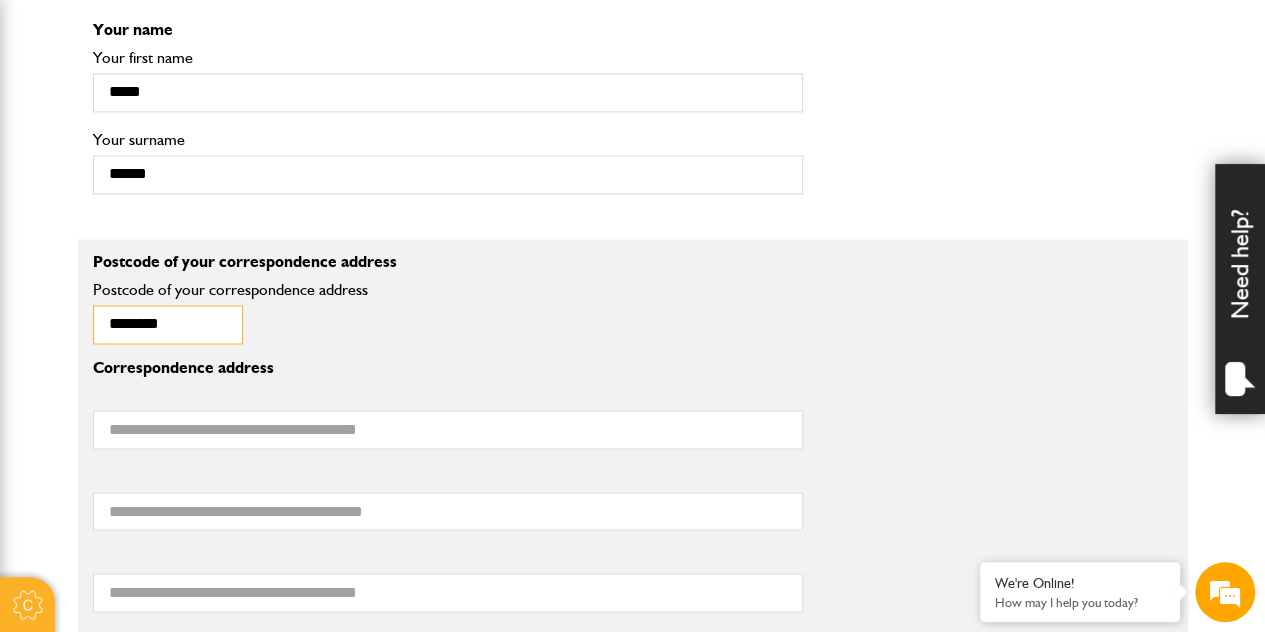click on "********" at bounding box center (168, 324) 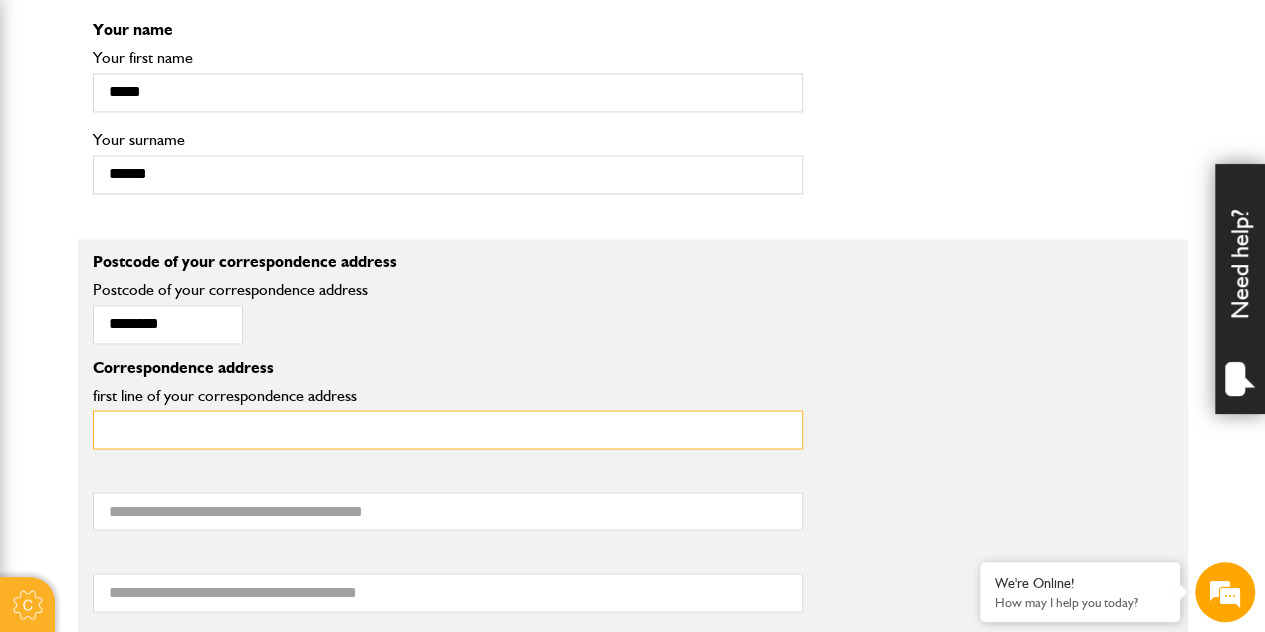 click on "first line of your correspondence address" at bounding box center (448, 429) 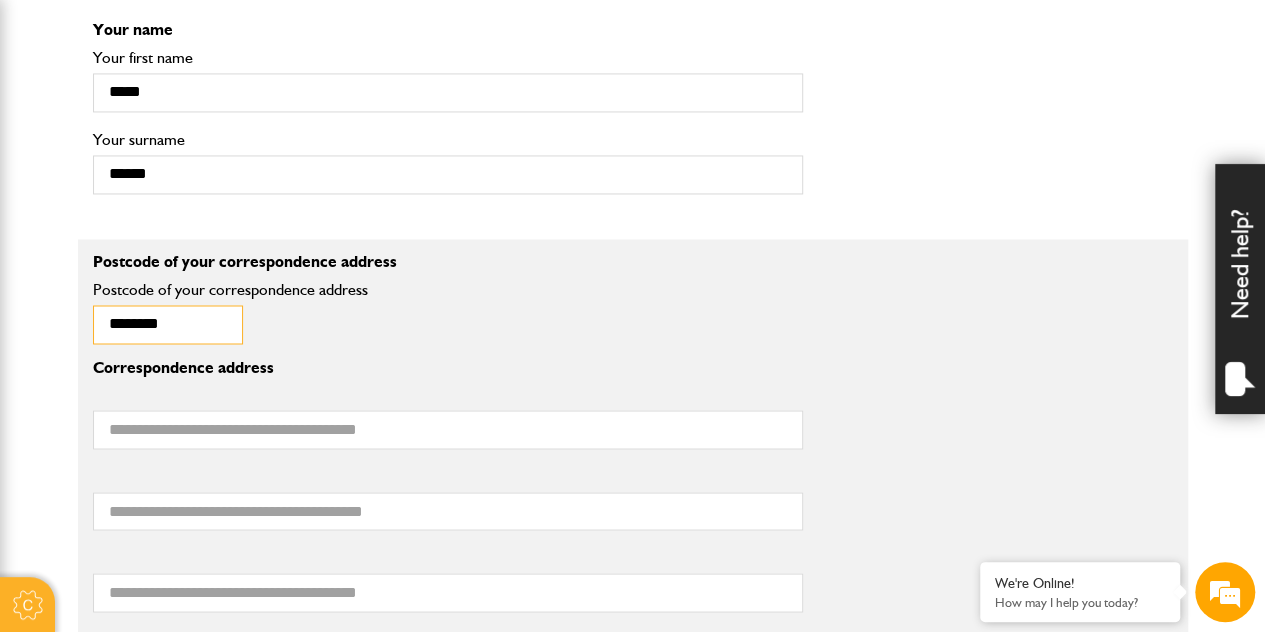 click on "********" at bounding box center (168, 324) 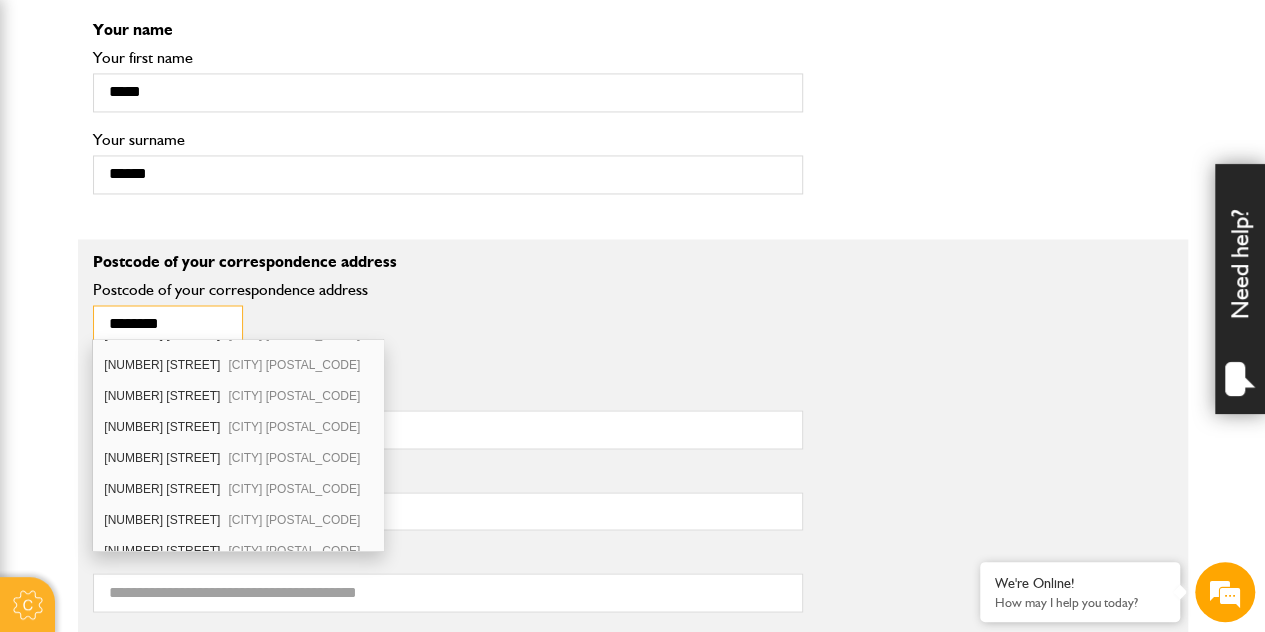 scroll, scrollTop: 367, scrollLeft: 0, axis: vertical 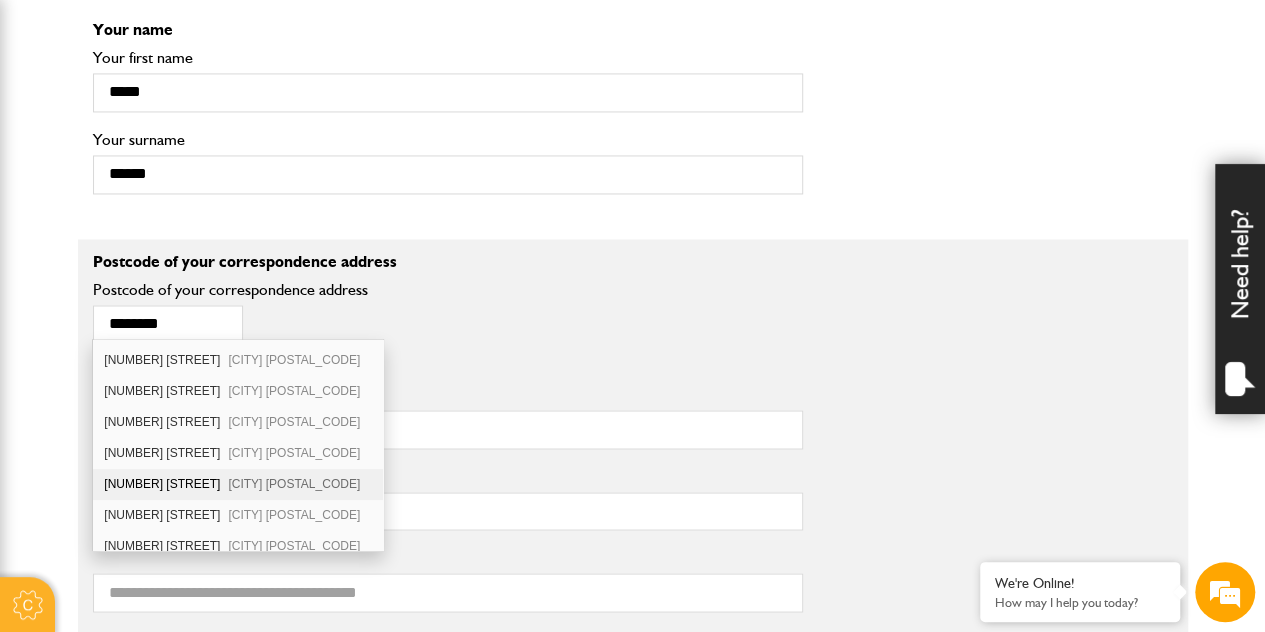 click on "17 Ash Grove Livingston EH54 5JQ" at bounding box center [238, 484] 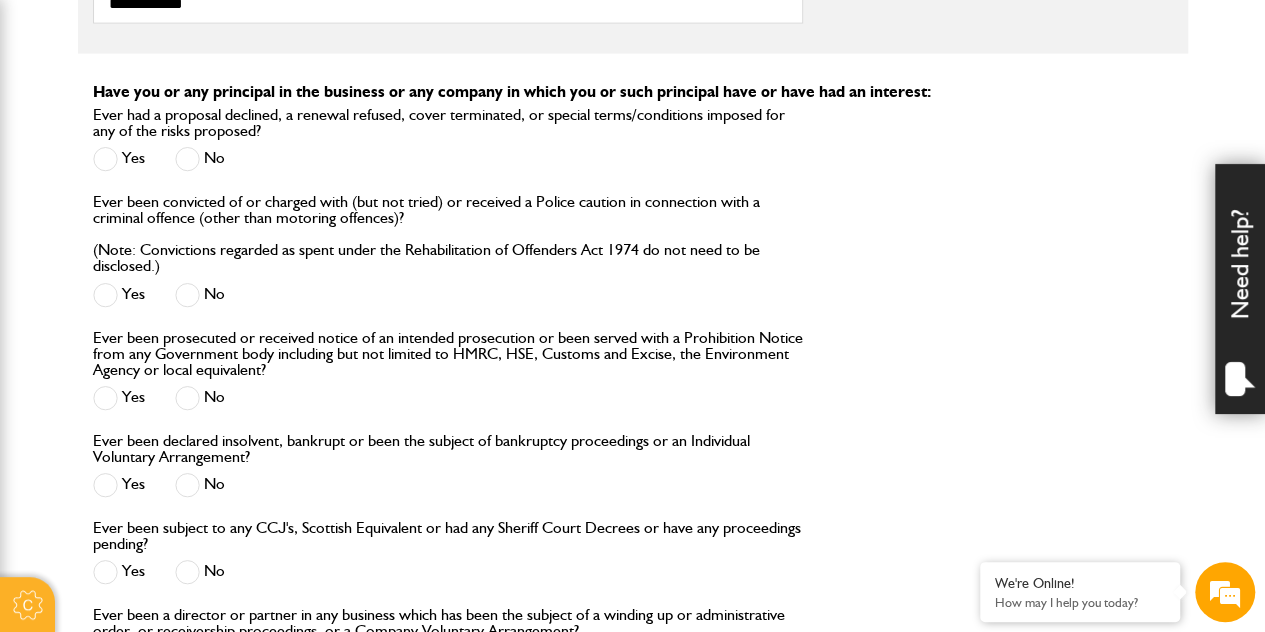 scroll, scrollTop: 2351, scrollLeft: 0, axis: vertical 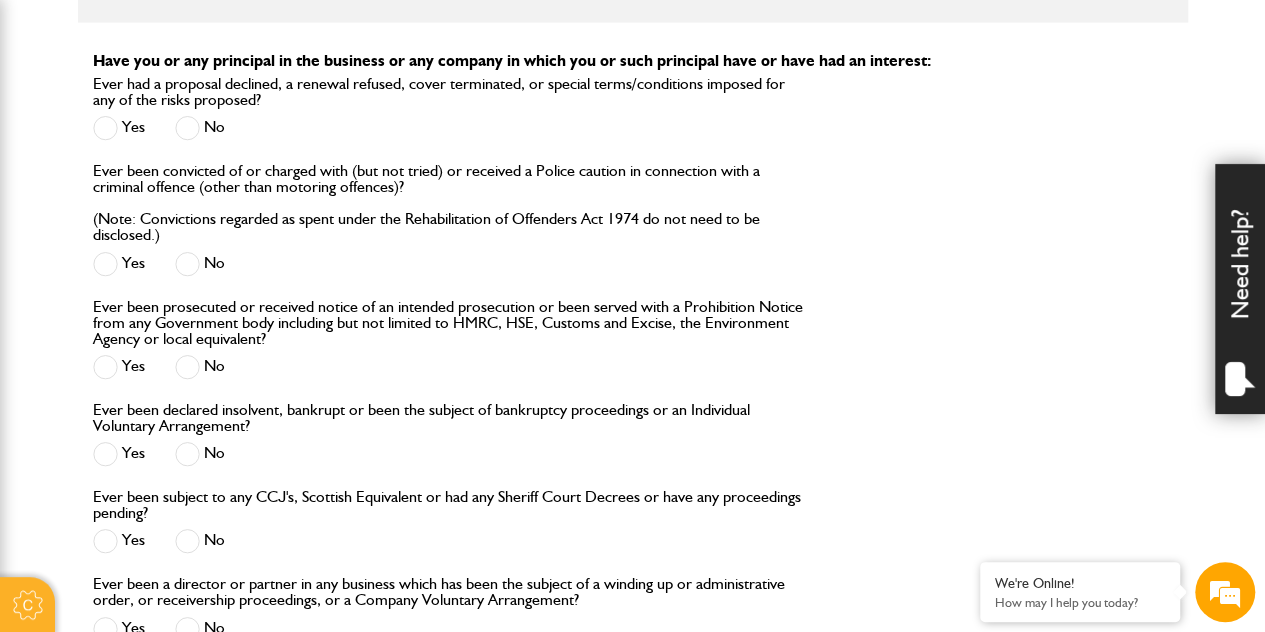 click at bounding box center [187, 128] 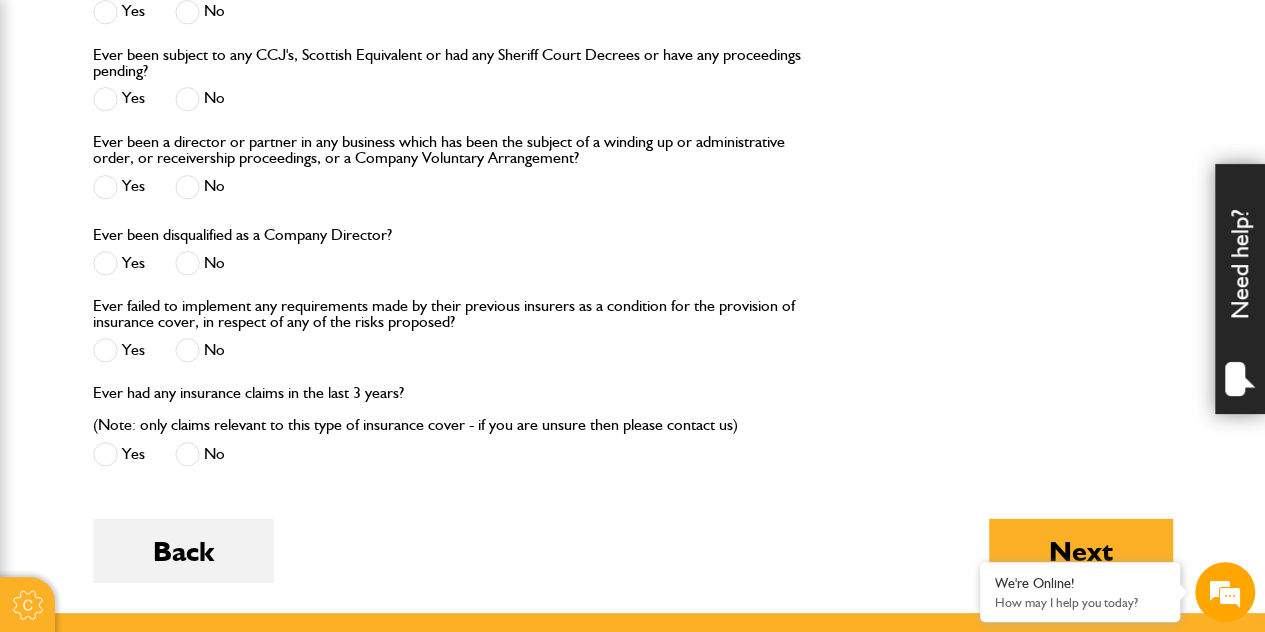 scroll, scrollTop: 2833, scrollLeft: 0, axis: vertical 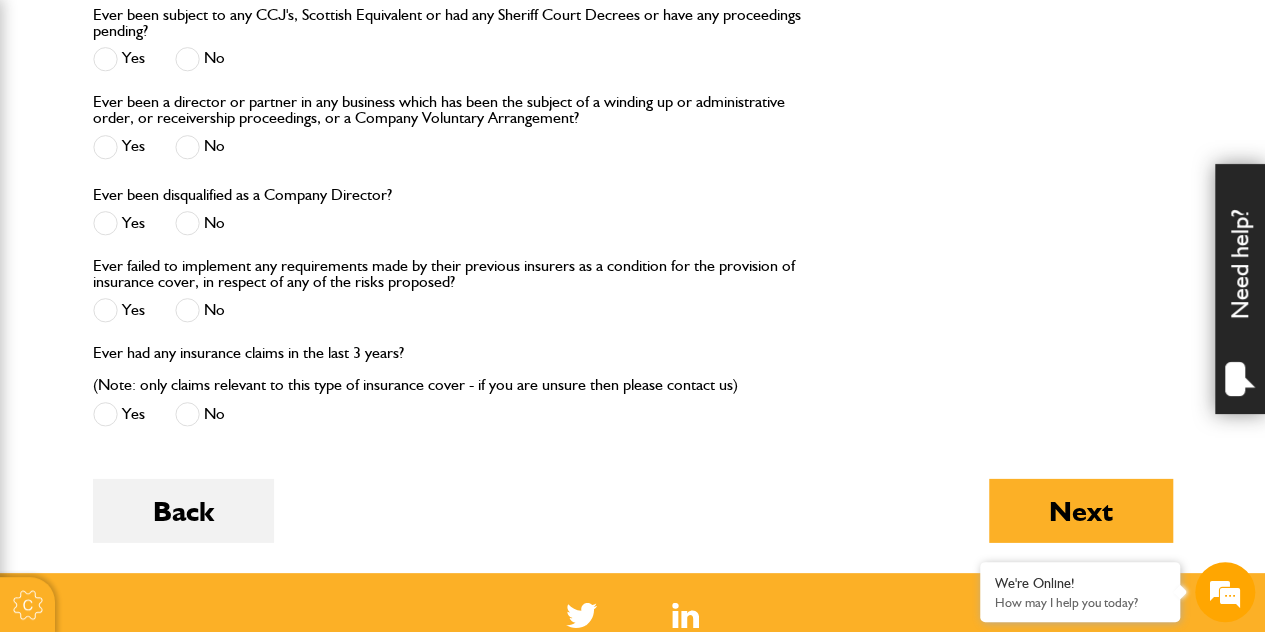 click at bounding box center (187, 147) 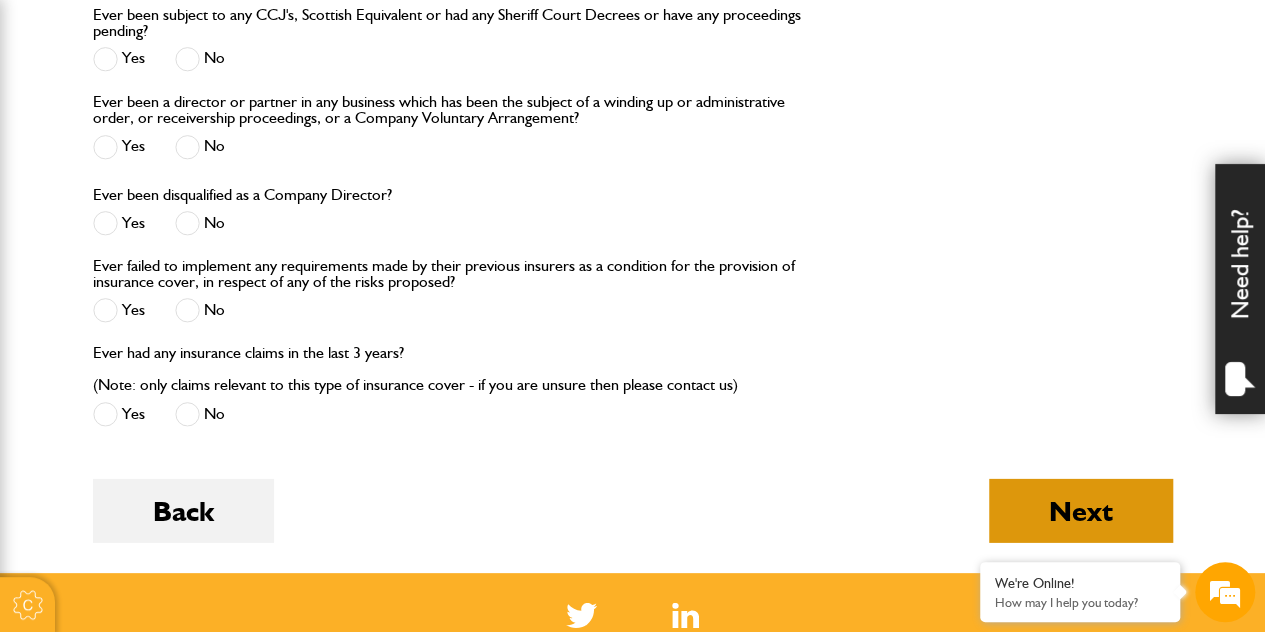 click on "Next" at bounding box center (1081, 511) 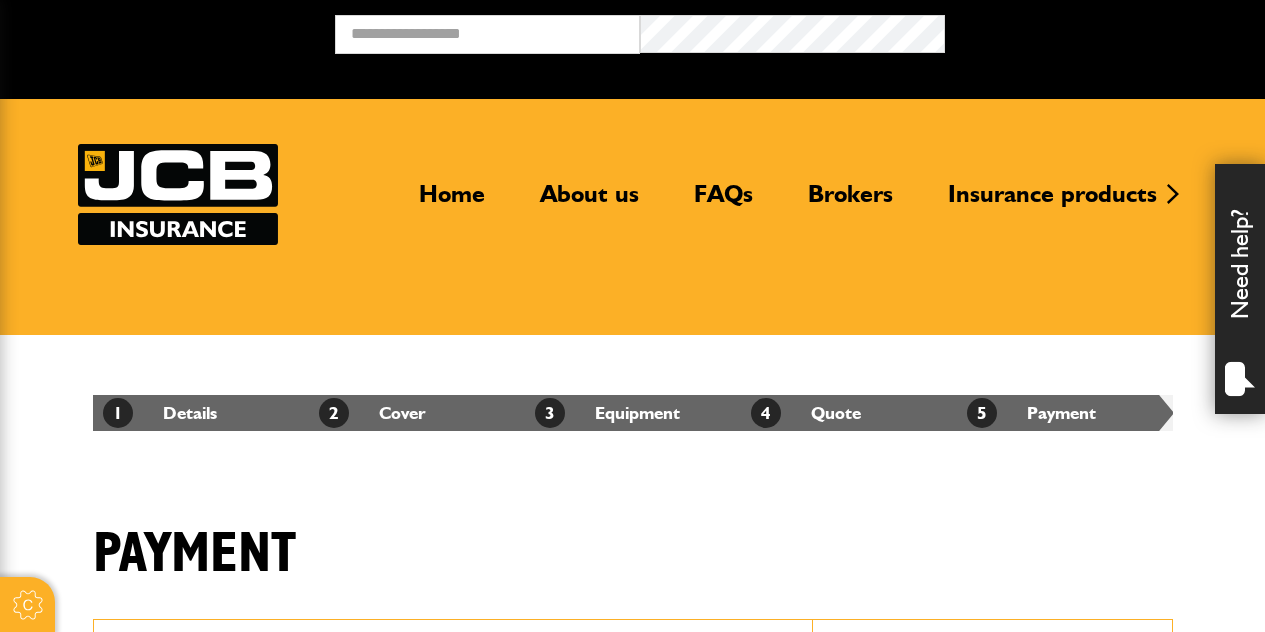 scroll, scrollTop: 0, scrollLeft: 0, axis: both 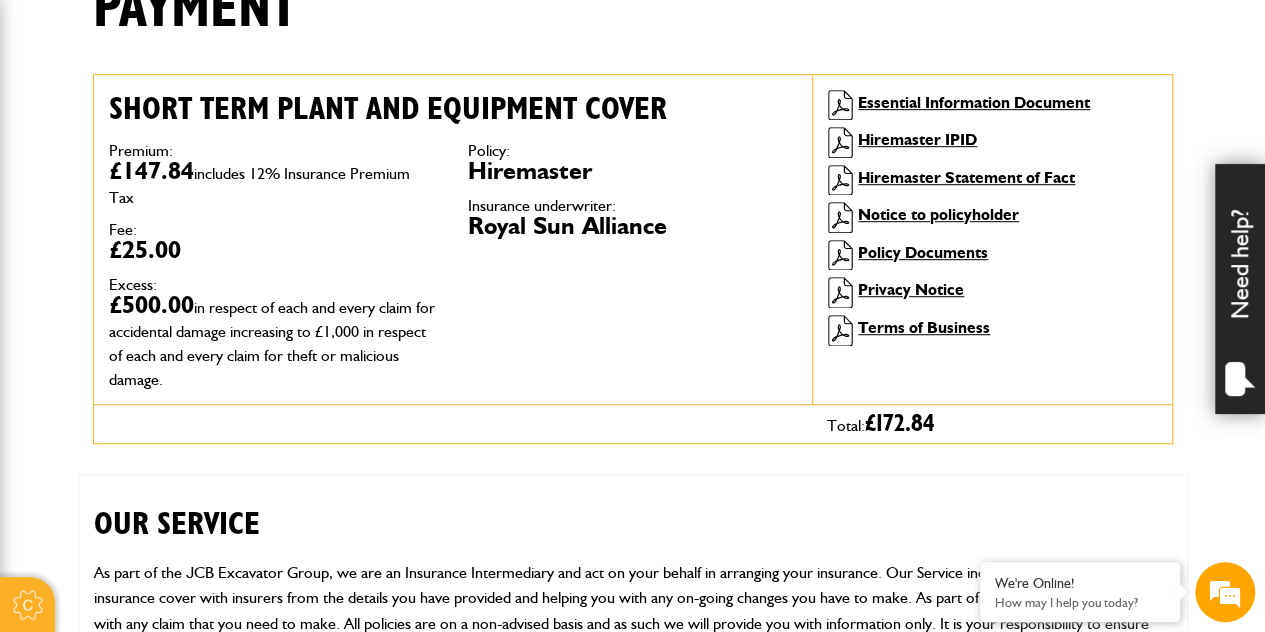click on "Premium:
£147.84  includes 12% Insurance Premium Tax
Fee:
£25.00
Excess:
£500.00  in respect of each and every claim for accidental damage increasing to £1,000 in respect of each and every claim for theft or malicious damage.
Policy:
Hiremaster
Insurance underwriter:
Royal Sun Alliance" at bounding box center [453, 266] 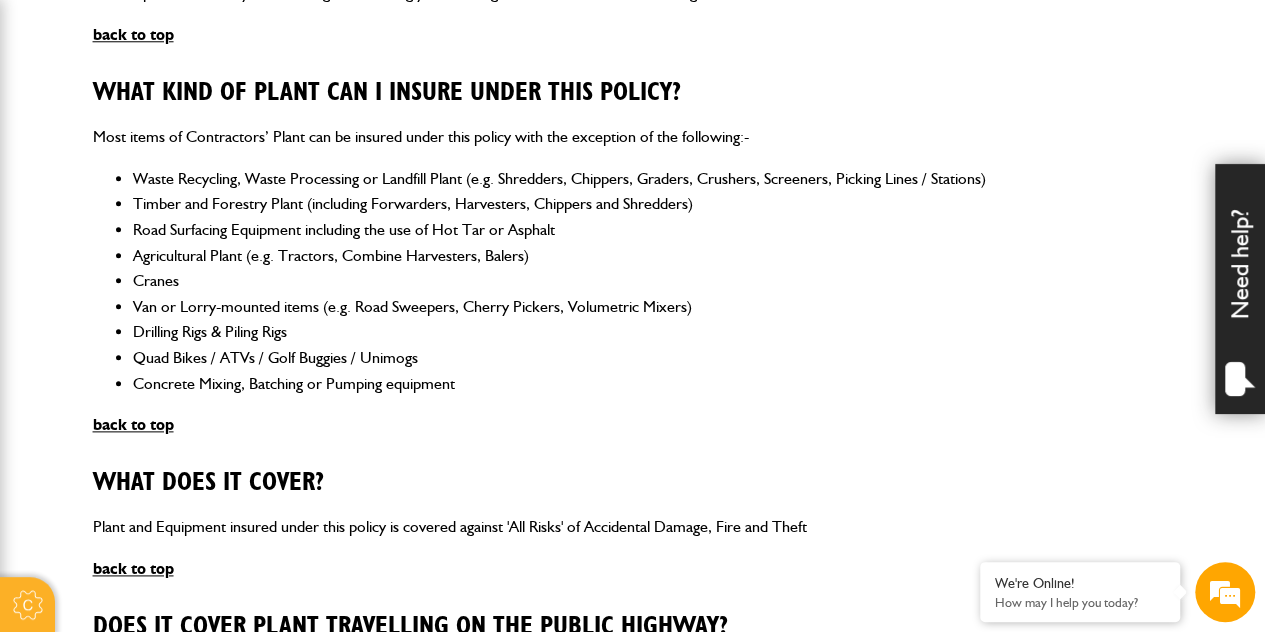 scroll, scrollTop: 1040, scrollLeft: 0, axis: vertical 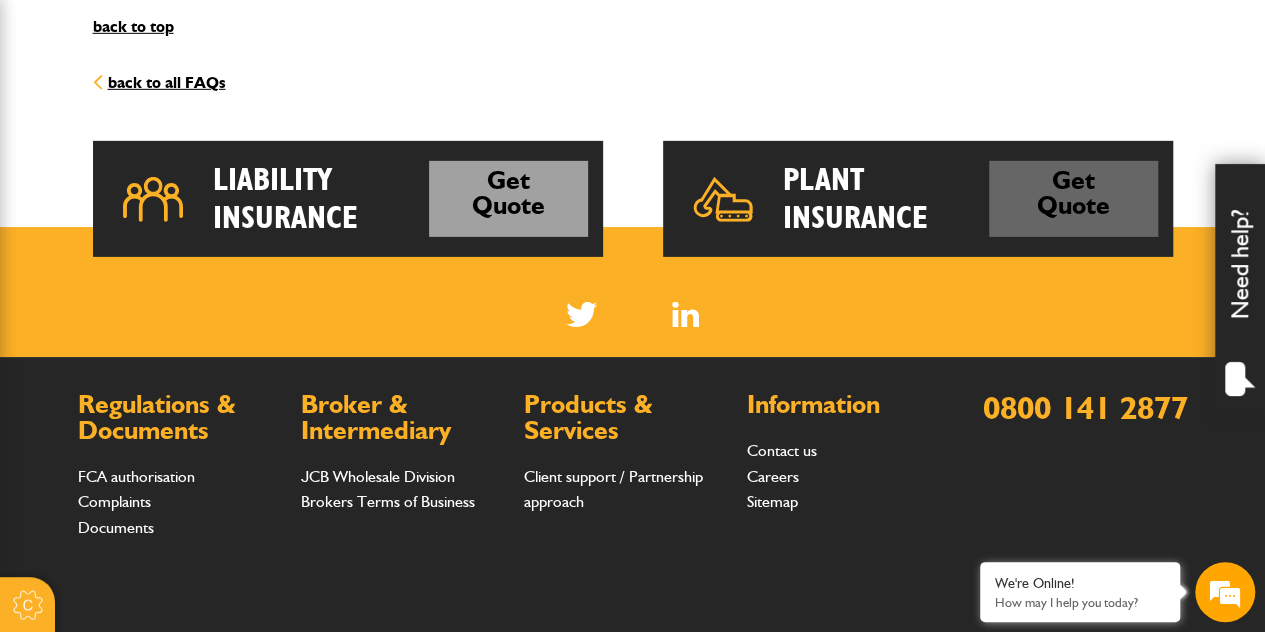 click on "Get Quote" at bounding box center (1073, 199) 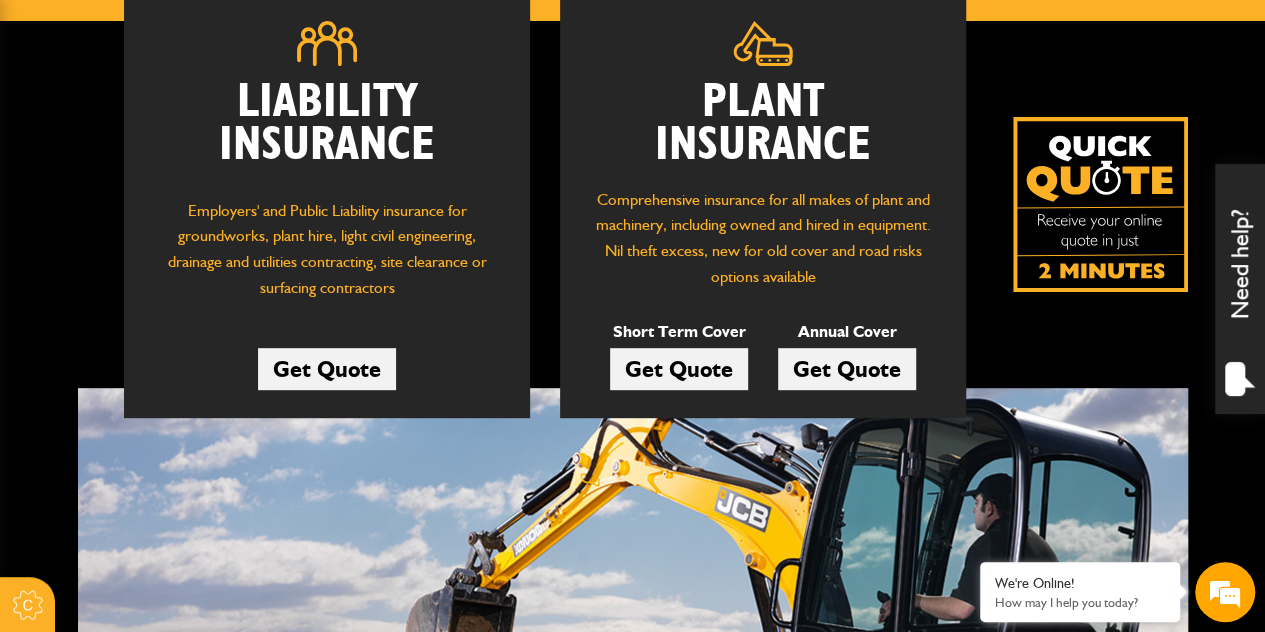 scroll, scrollTop: 320, scrollLeft: 0, axis: vertical 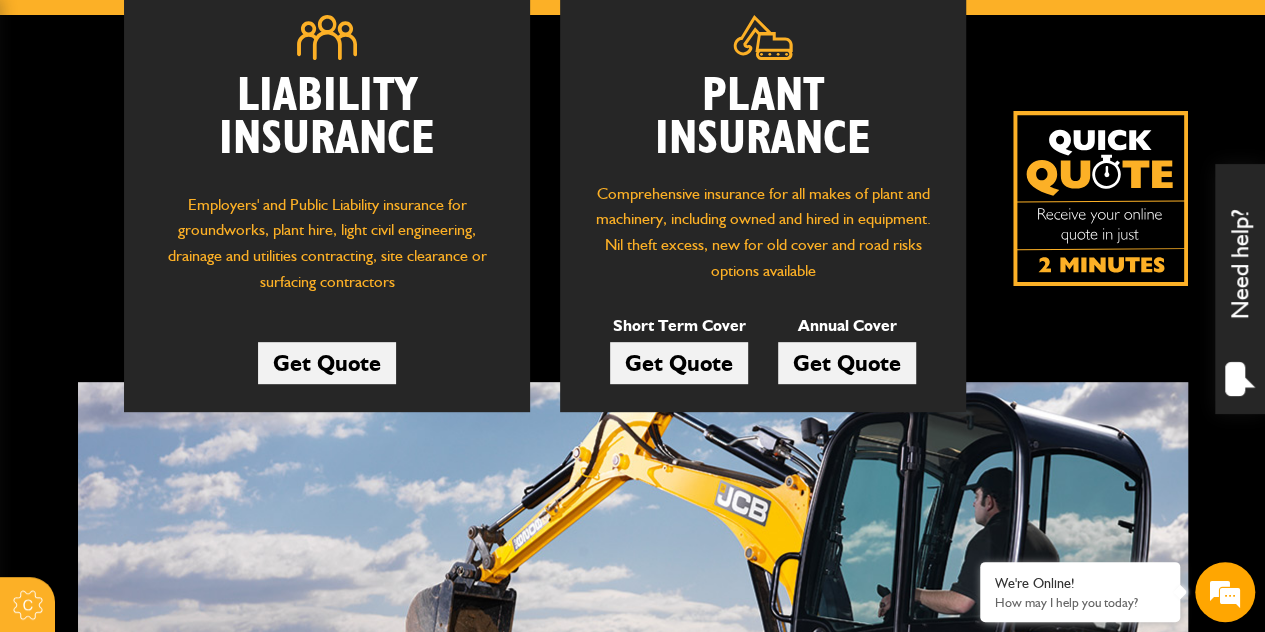 click on "Get Quote" at bounding box center [679, 363] 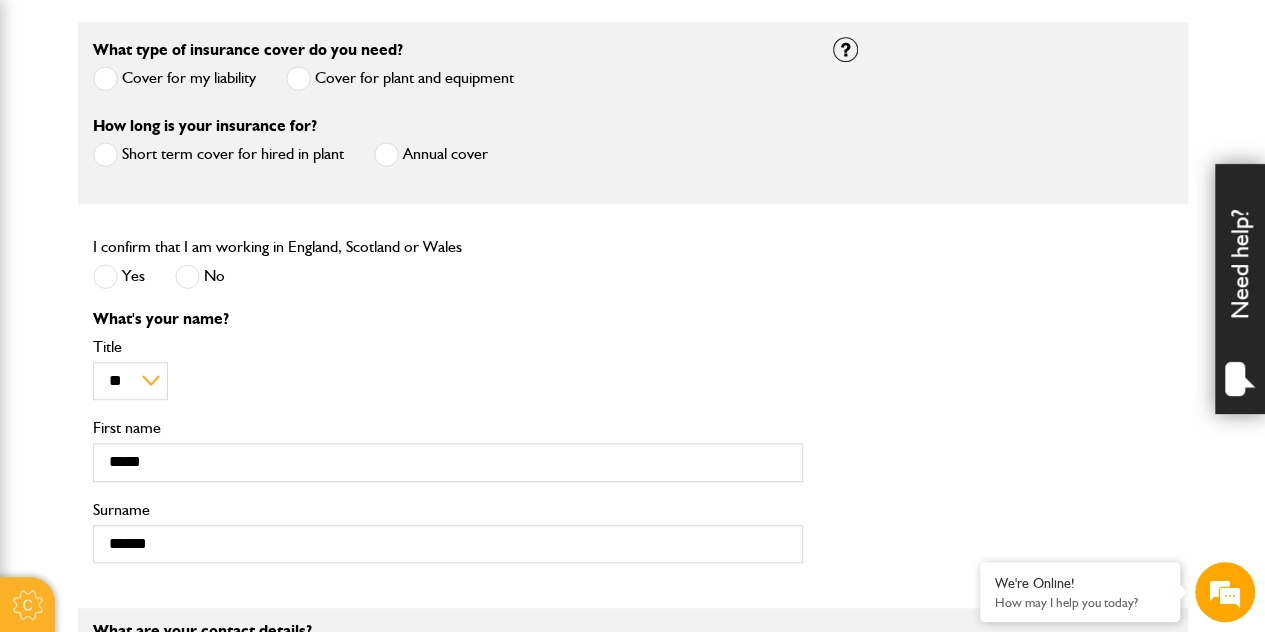 scroll, scrollTop: 600, scrollLeft: 0, axis: vertical 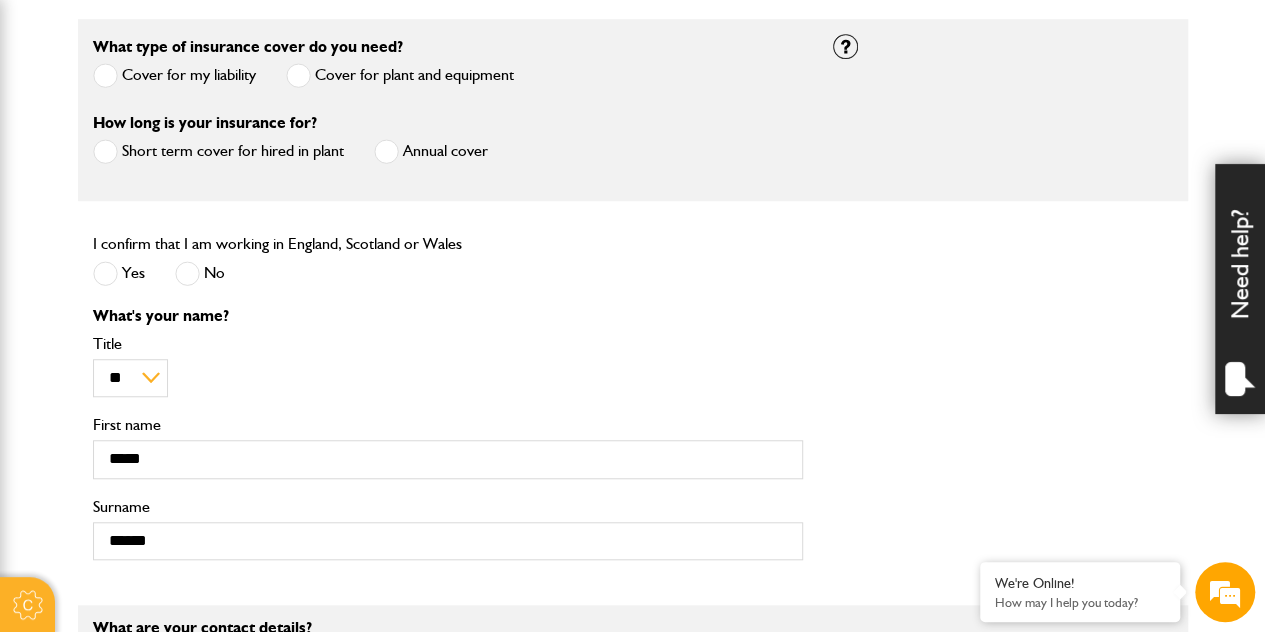 click at bounding box center [386, 151] 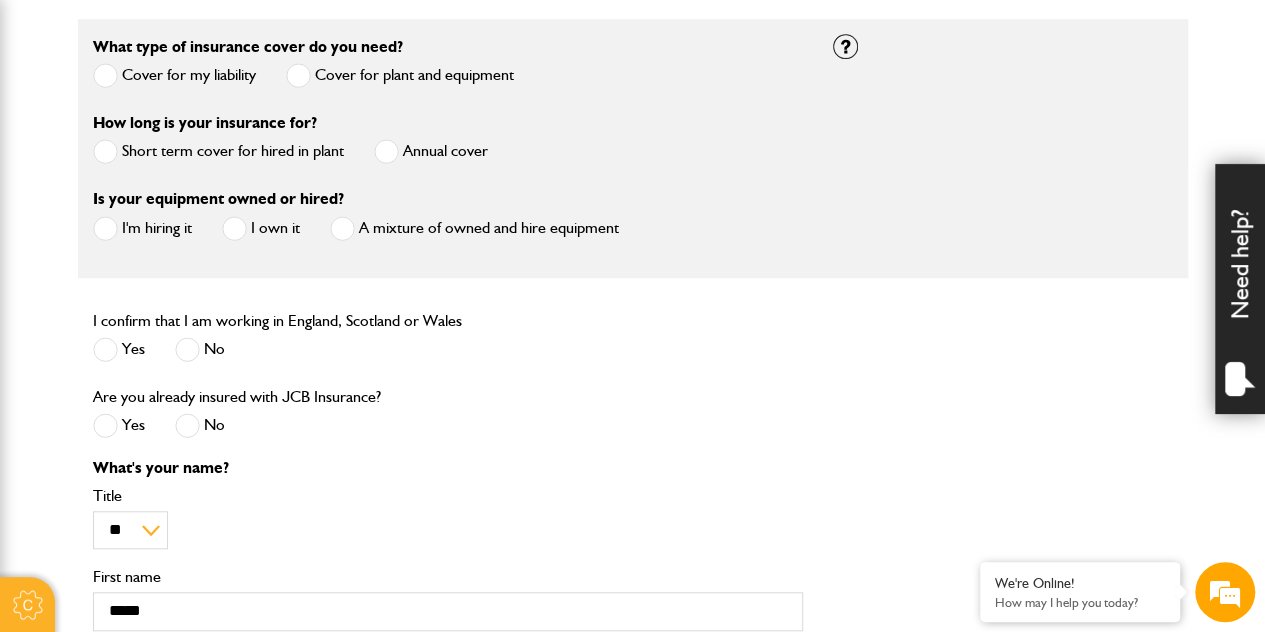 scroll, scrollTop: 0, scrollLeft: 0, axis: both 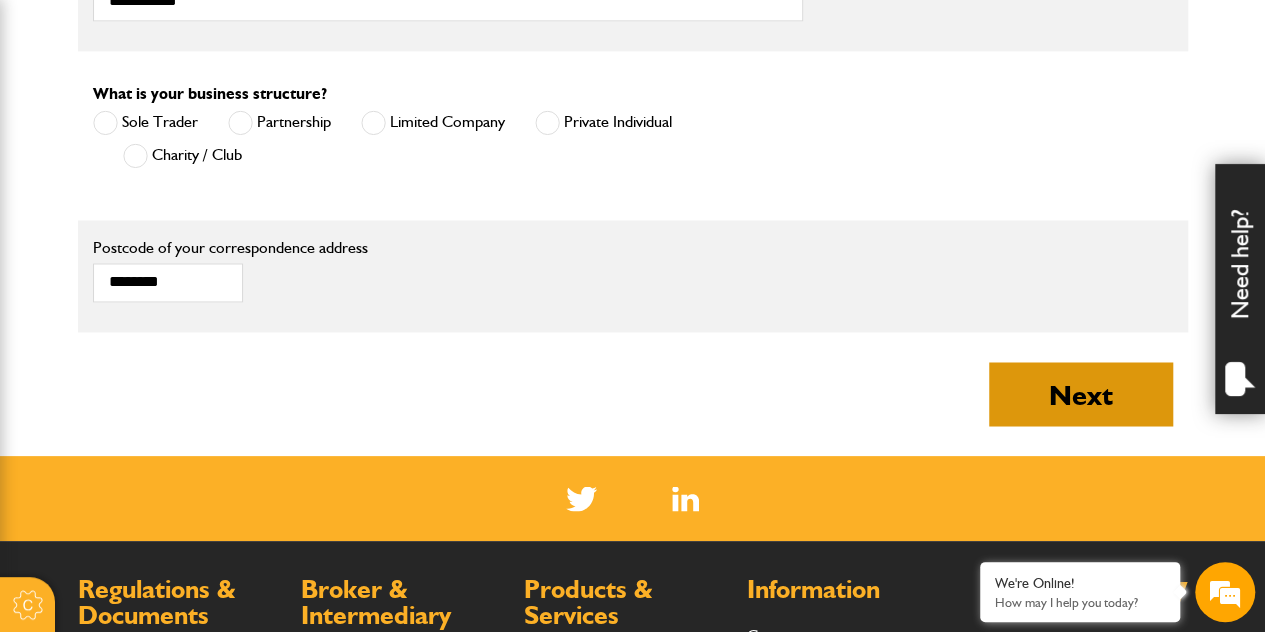 click on "Next" at bounding box center [1081, 394] 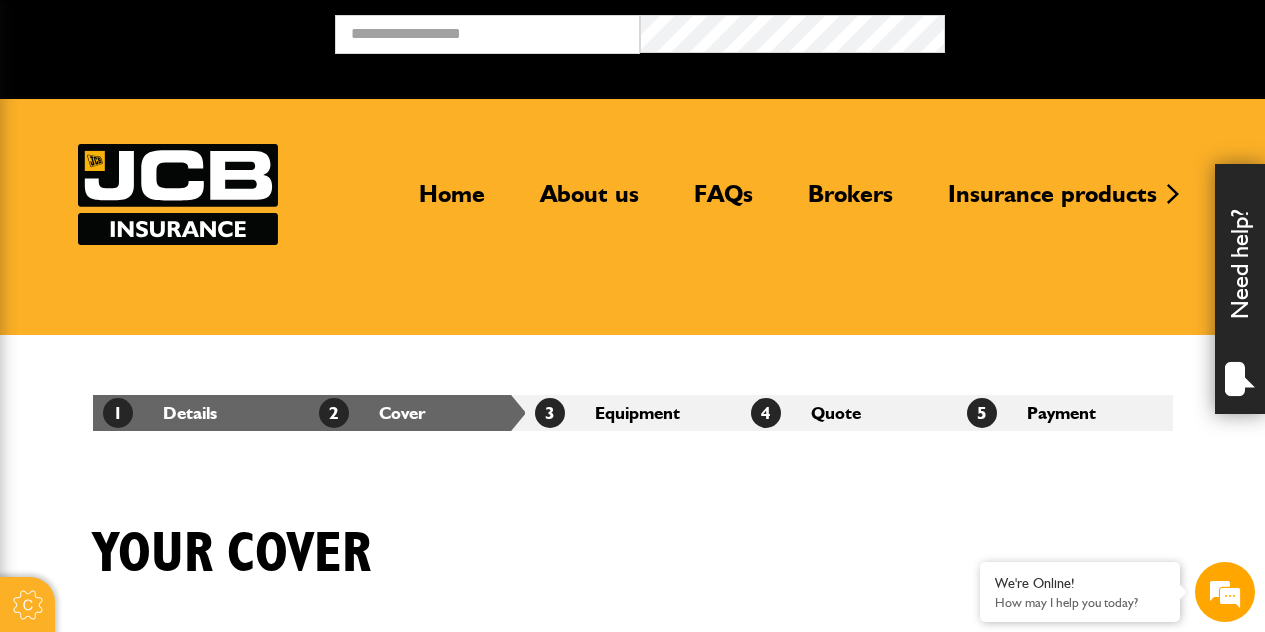 scroll, scrollTop: 0, scrollLeft: 0, axis: both 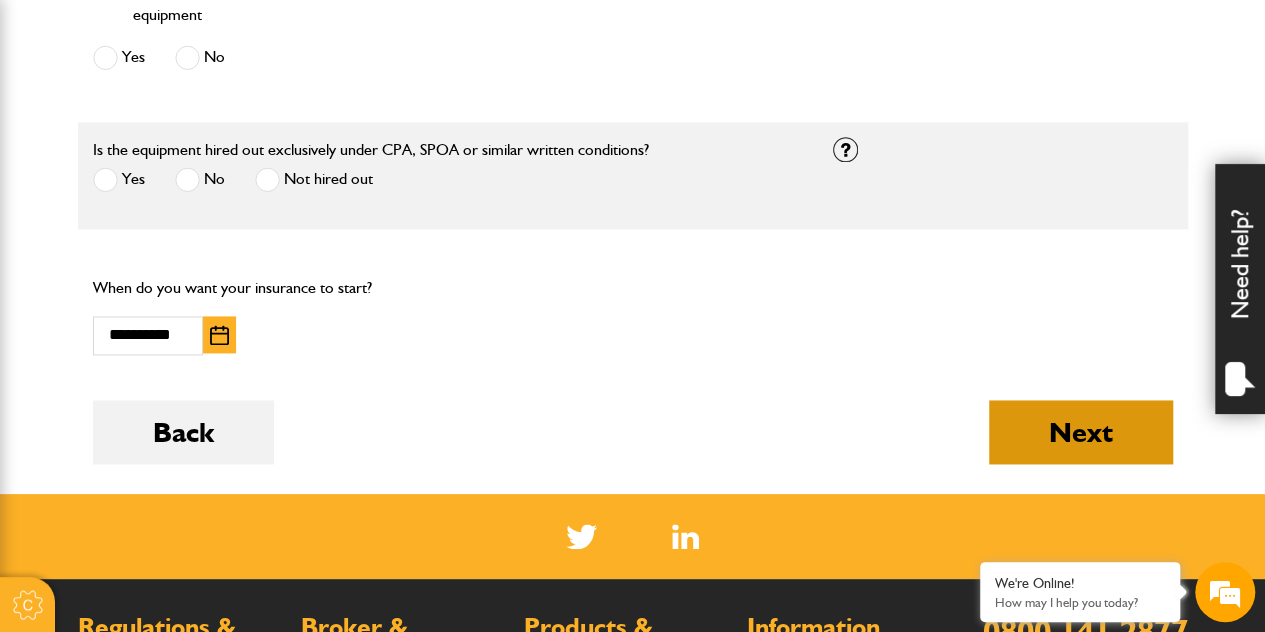 click on "Next" at bounding box center (1081, 432) 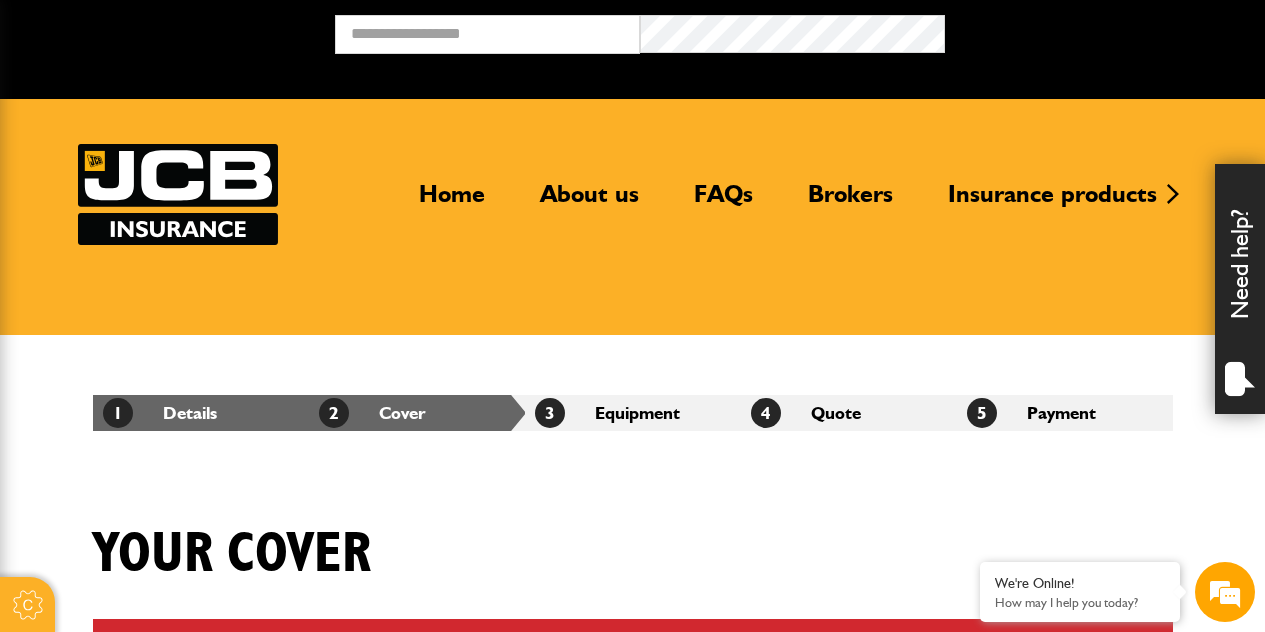 scroll, scrollTop: 0, scrollLeft: 0, axis: both 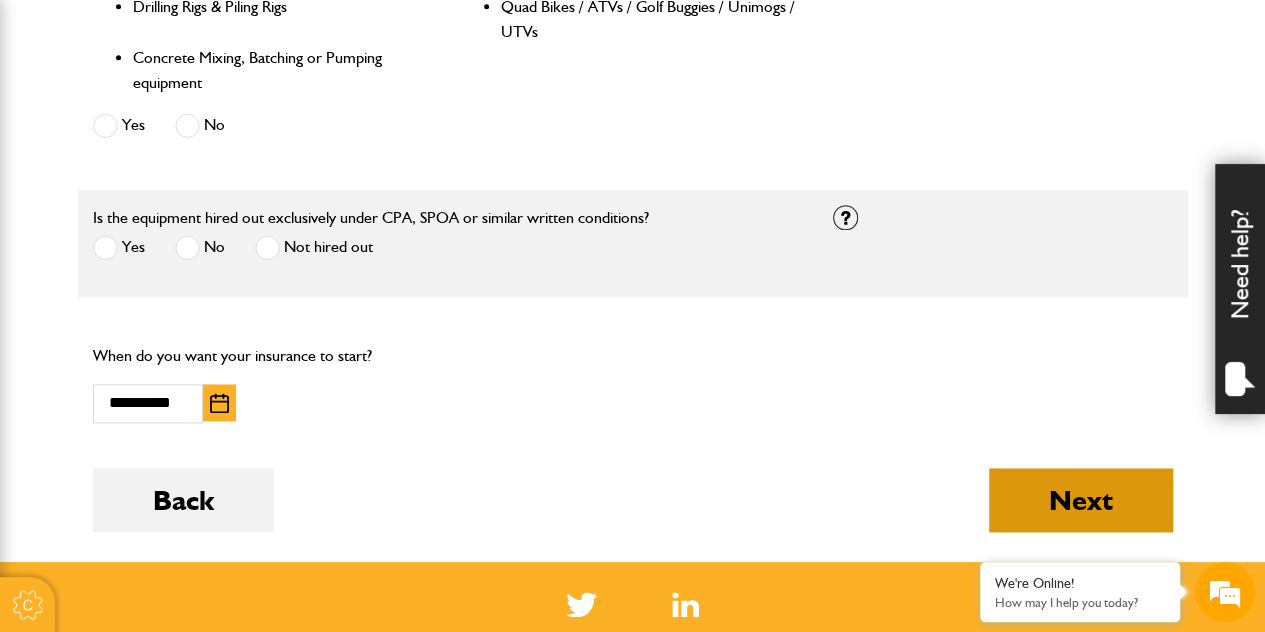 click on "Next" at bounding box center [1081, 500] 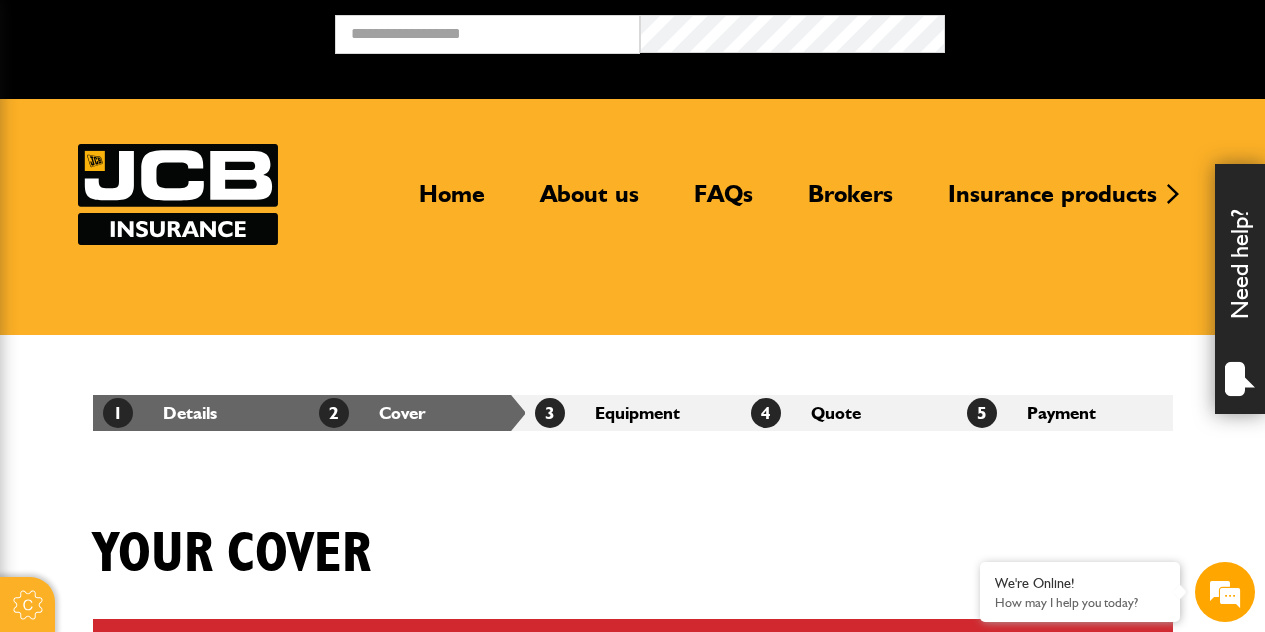 scroll, scrollTop: 0, scrollLeft: 0, axis: both 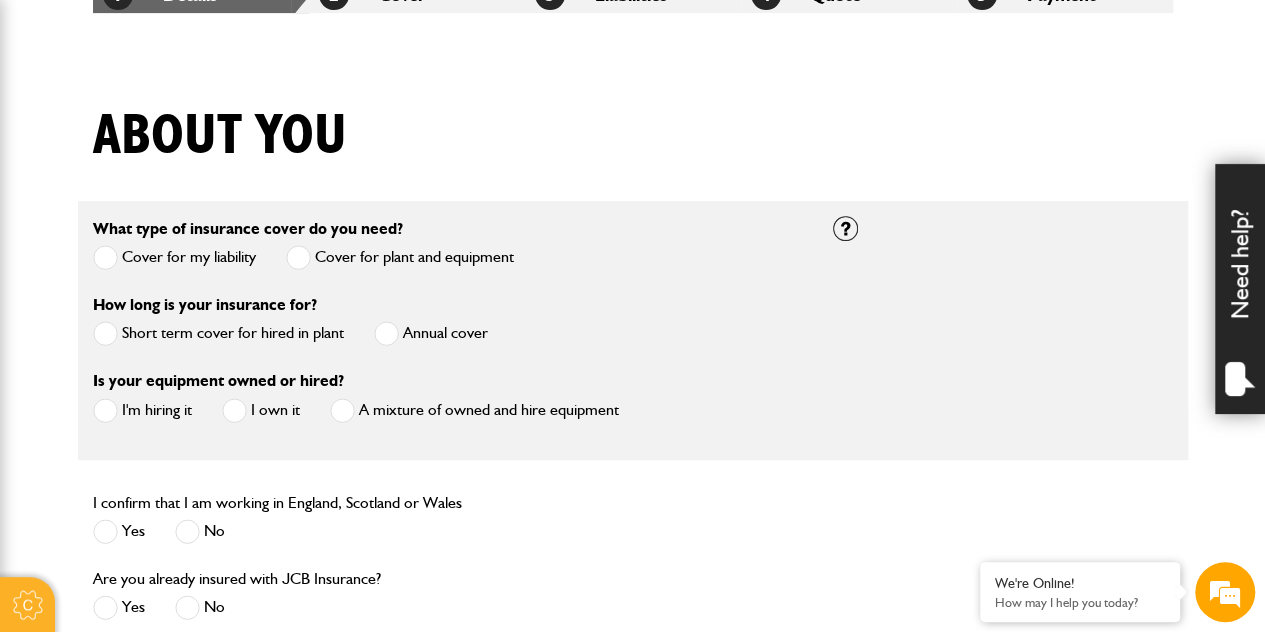 click at bounding box center [105, 333] 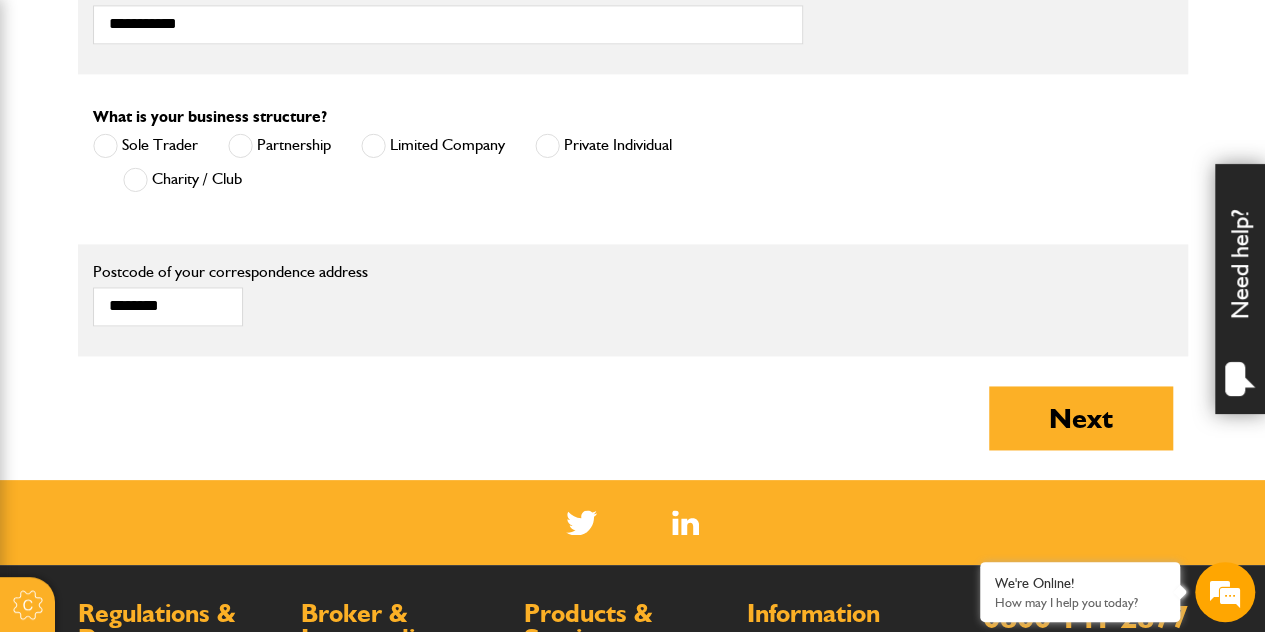scroll, scrollTop: 1361, scrollLeft: 0, axis: vertical 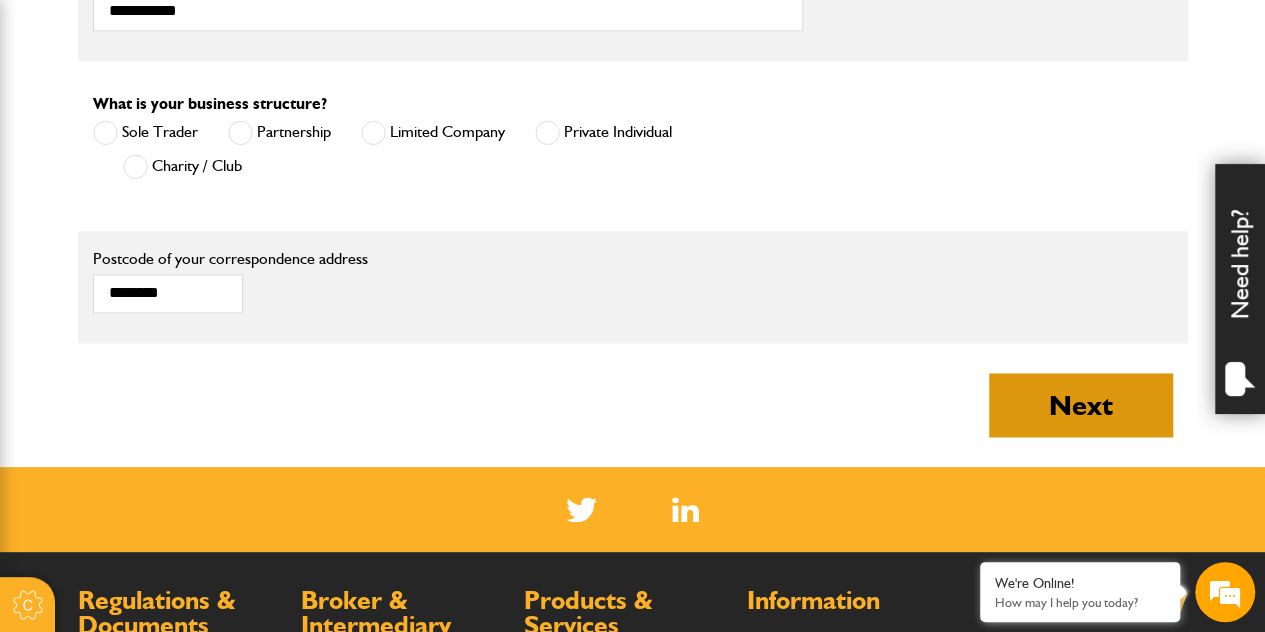 click on "Next" at bounding box center (1081, 405) 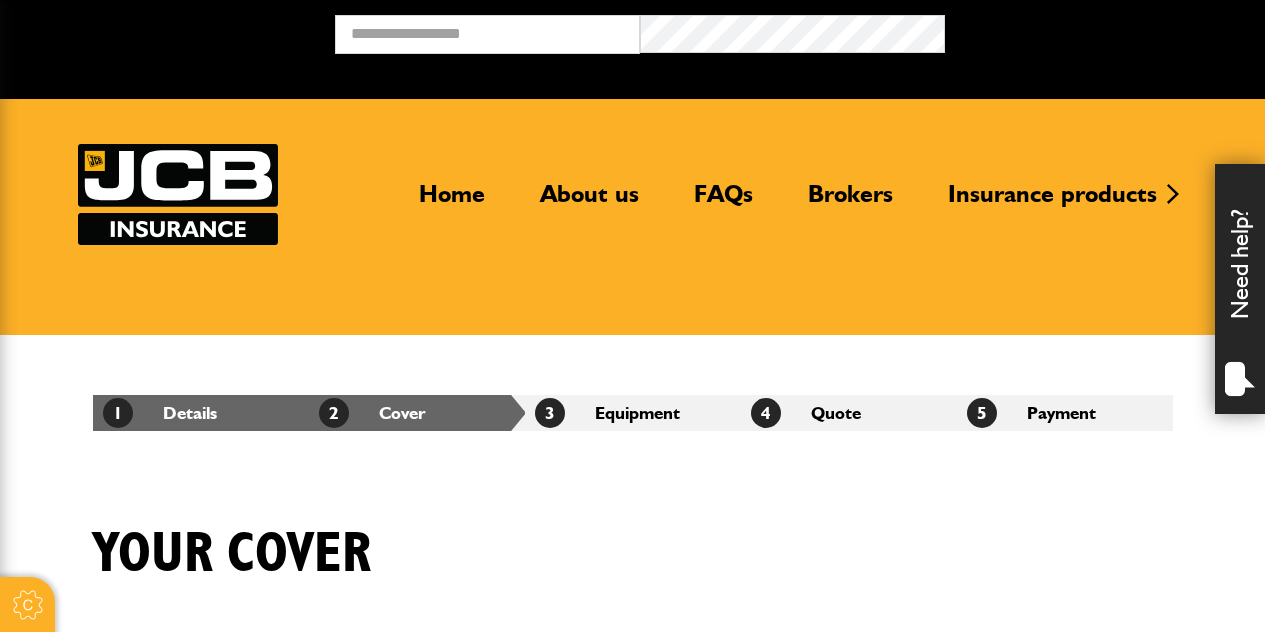 scroll, scrollTop: 0, scrollLeft: 0, axis: both 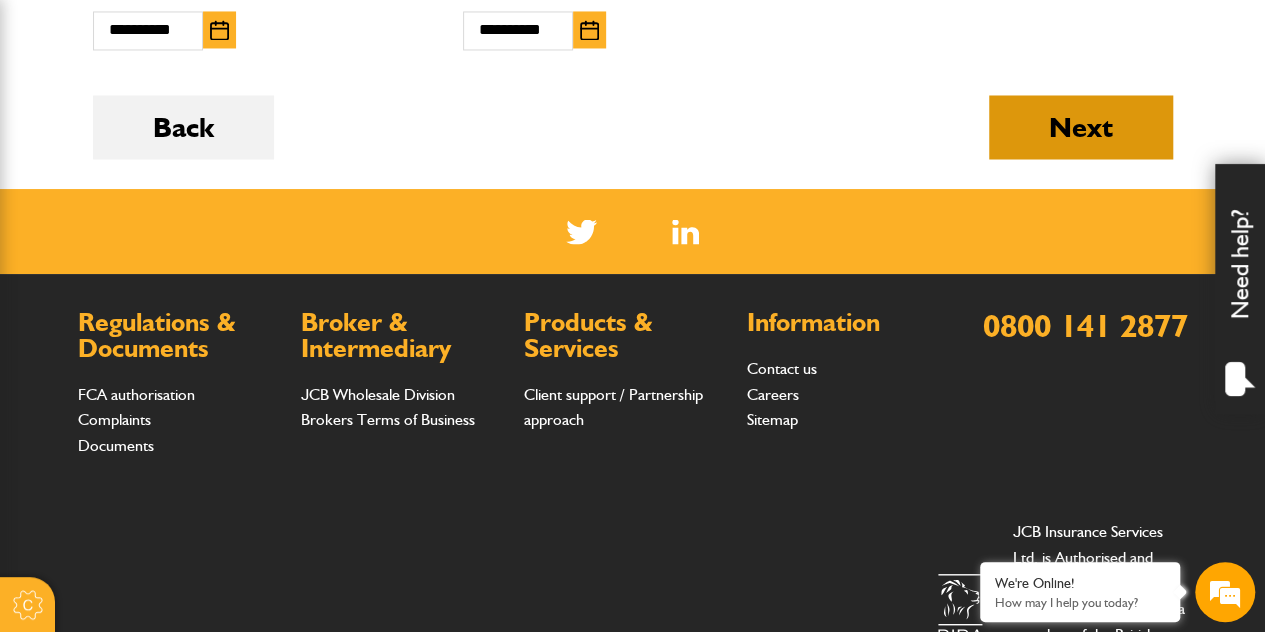 click on "Next" at bounding box center [1081, 127] 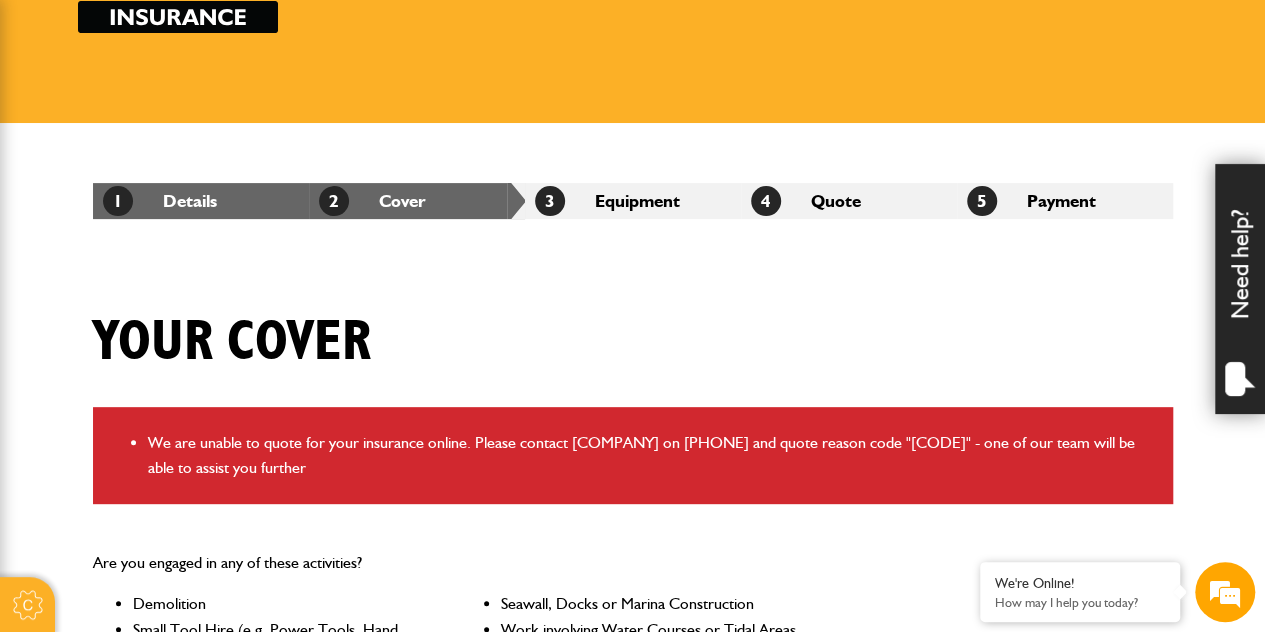 scroll, scrollTop: 360, scrollLeft: 0, axis: vertical 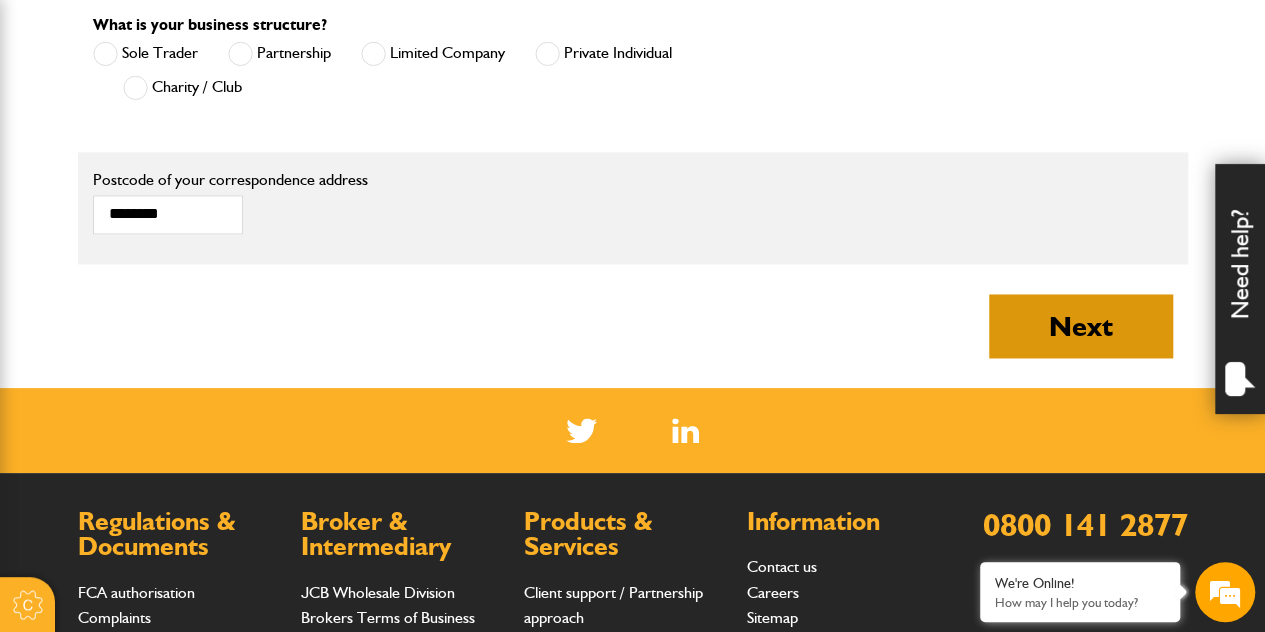 click on "Next" at bounding box center (1081, 326) 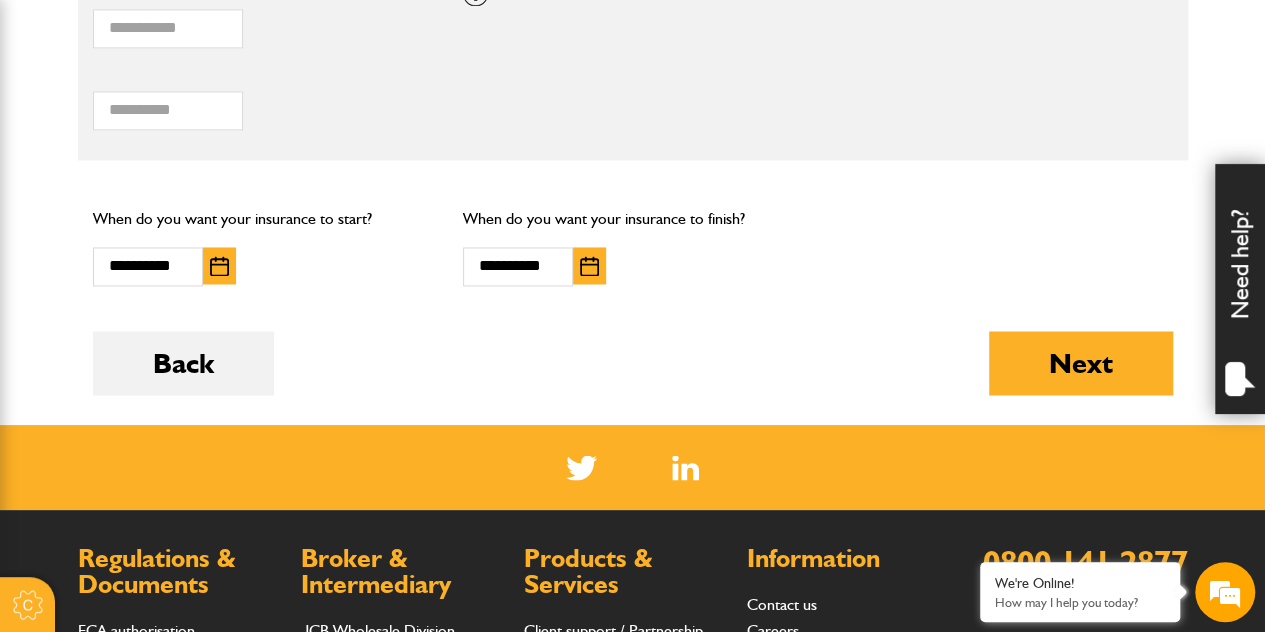 scroll, scrollTop: 1560, scrollLeft: 0, axis: vertical 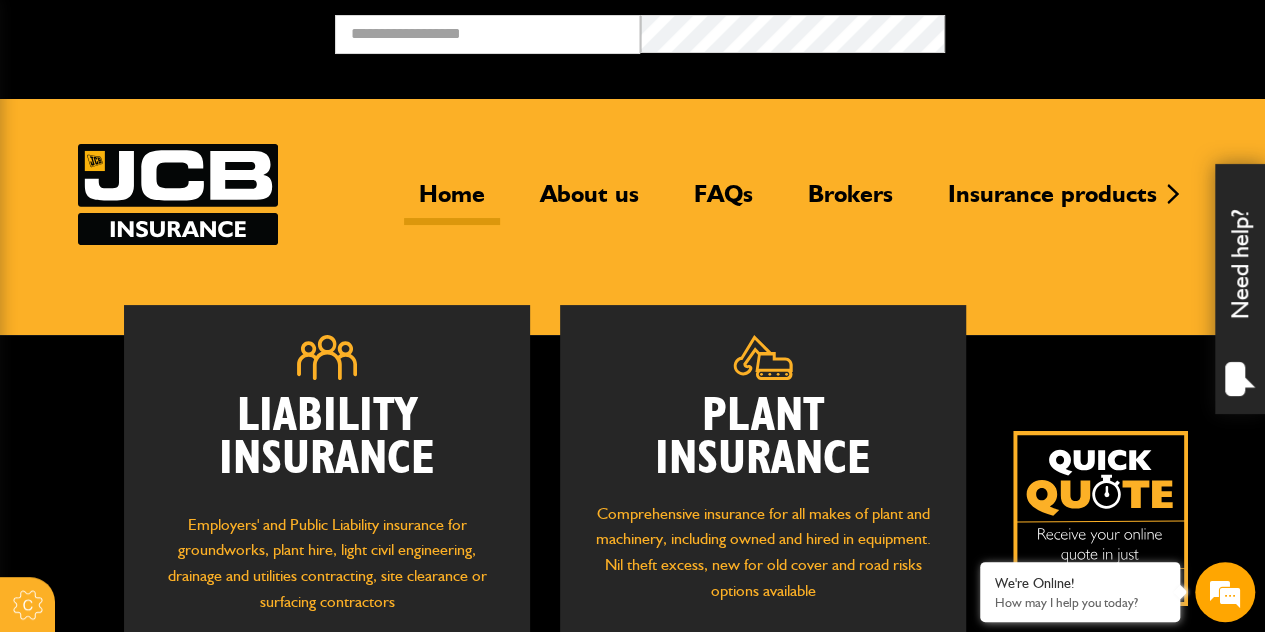 click on "Plant Insurance" at bounding box center (763, 438) 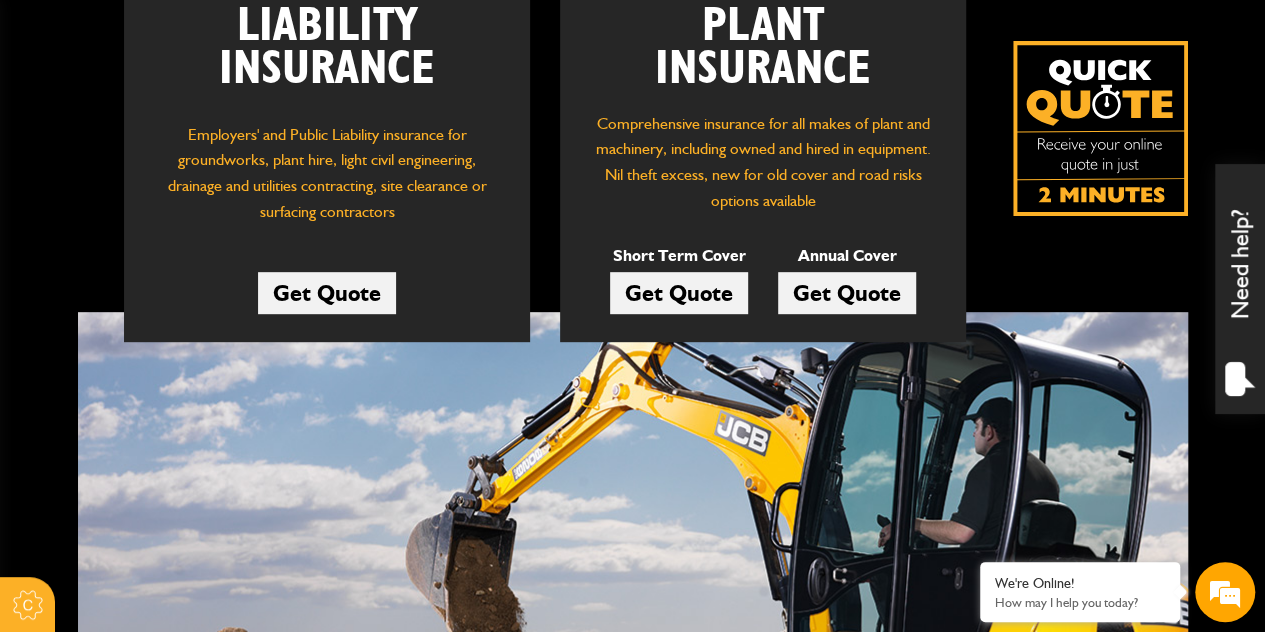 scroll, scrollTop: 398, scrollLeft: 0, axis: vertical 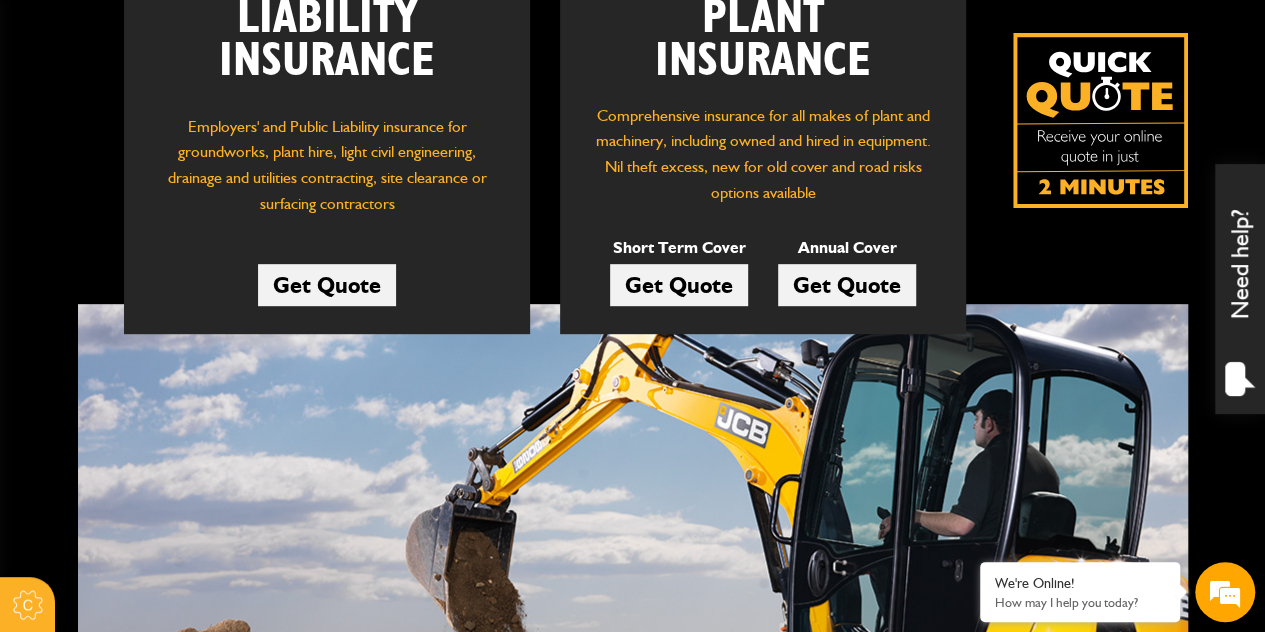 click on "Get Quote" at bounding box center [679, 285] 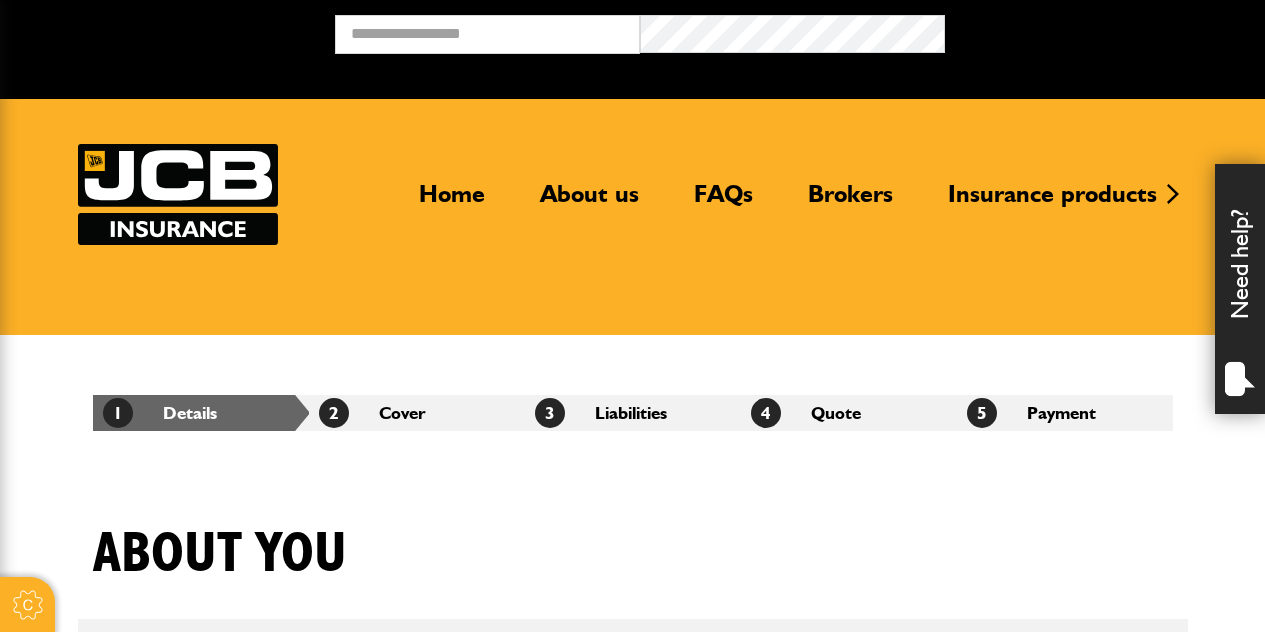 scroll, scrollTop: 0, scrollLeft: 0, axis: both 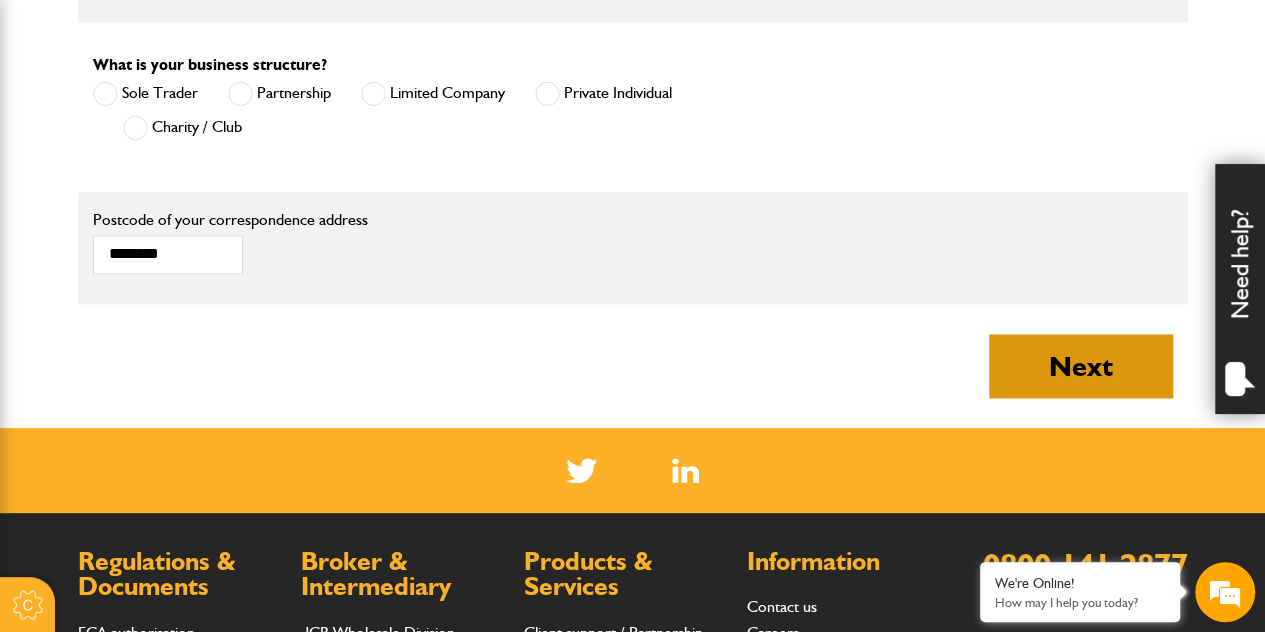 click on "Next" at bounding box center [1081, 366] 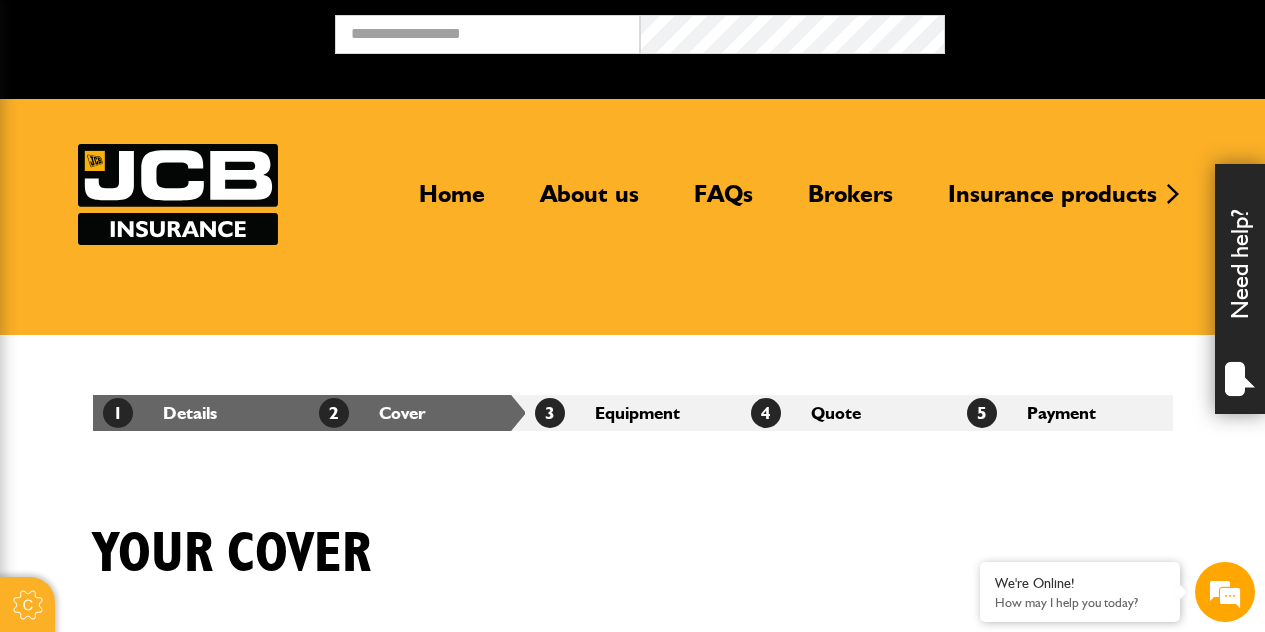 scroll, scrollTop: 0, scrollLeft: 0, axis: both 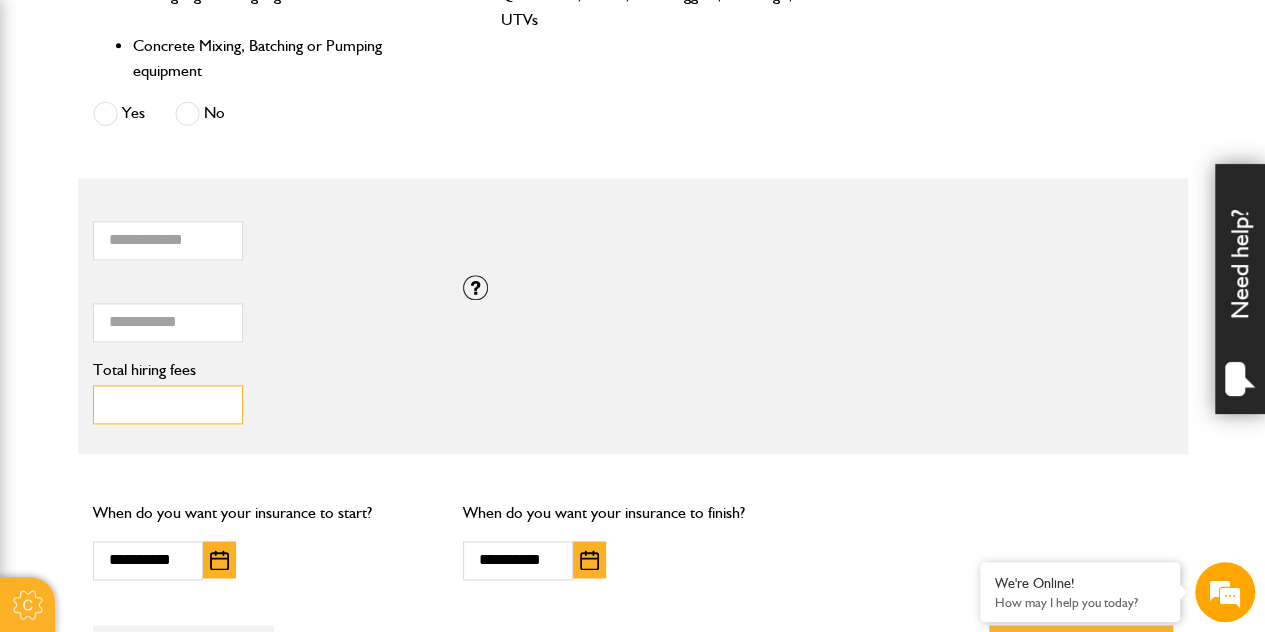 click on "***" at bounding box center [168, 404] 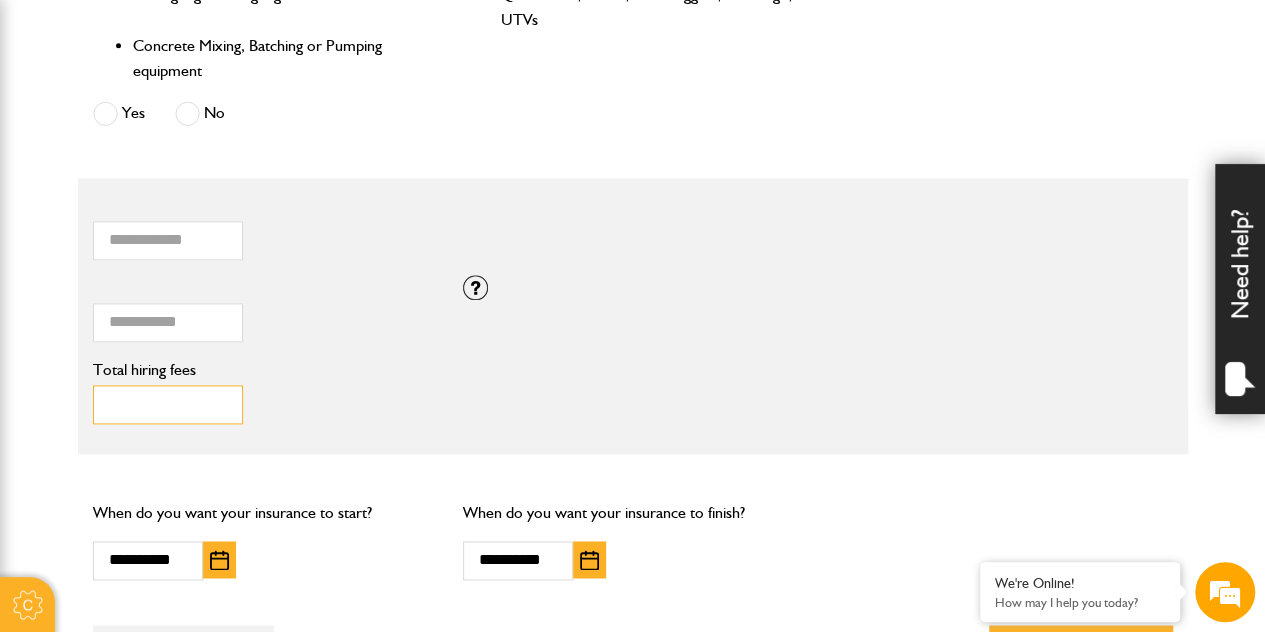 type on "***" 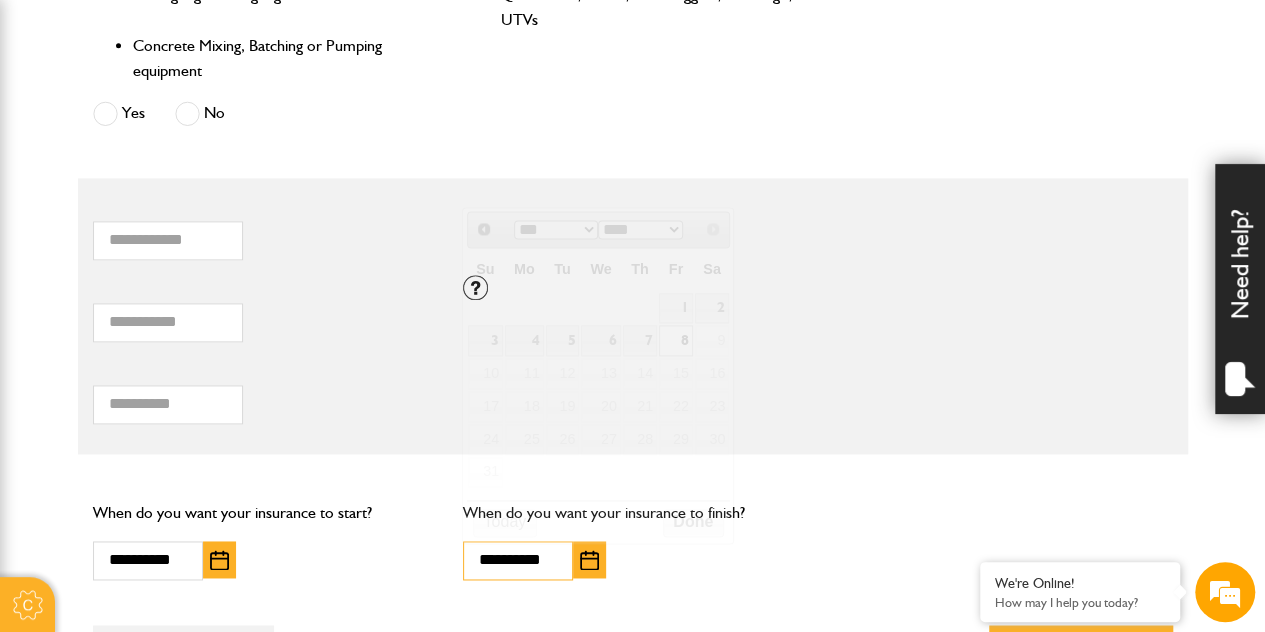 click on "**********" at bounding box center [518, 560] 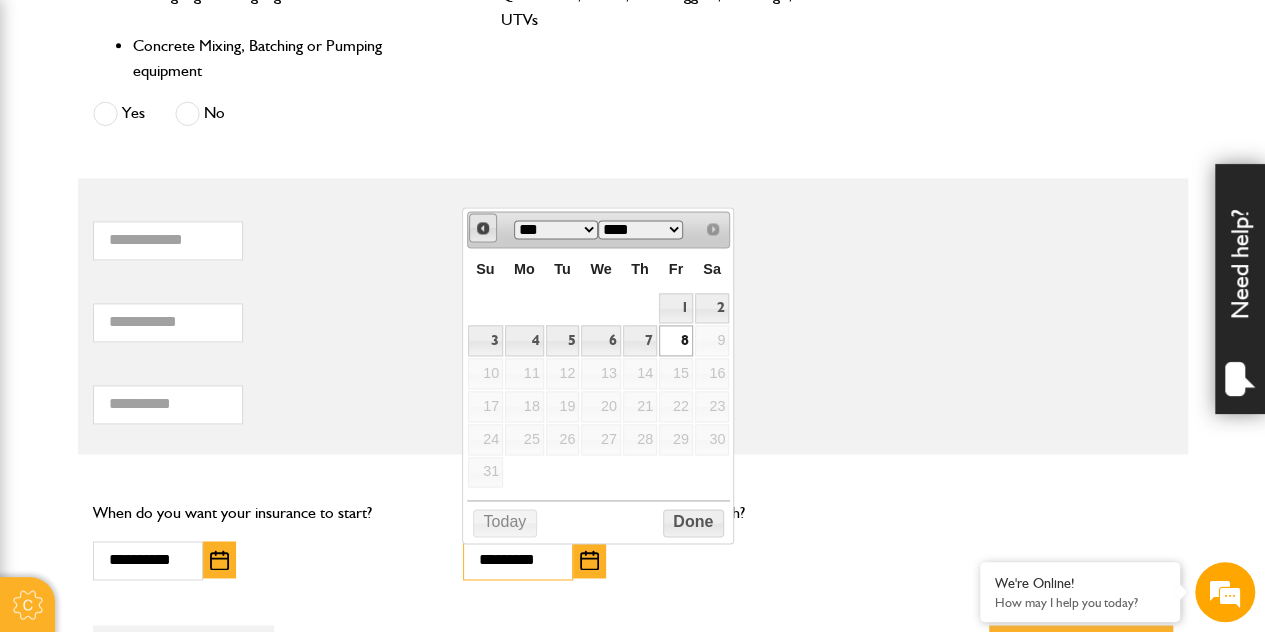 type on "*********" 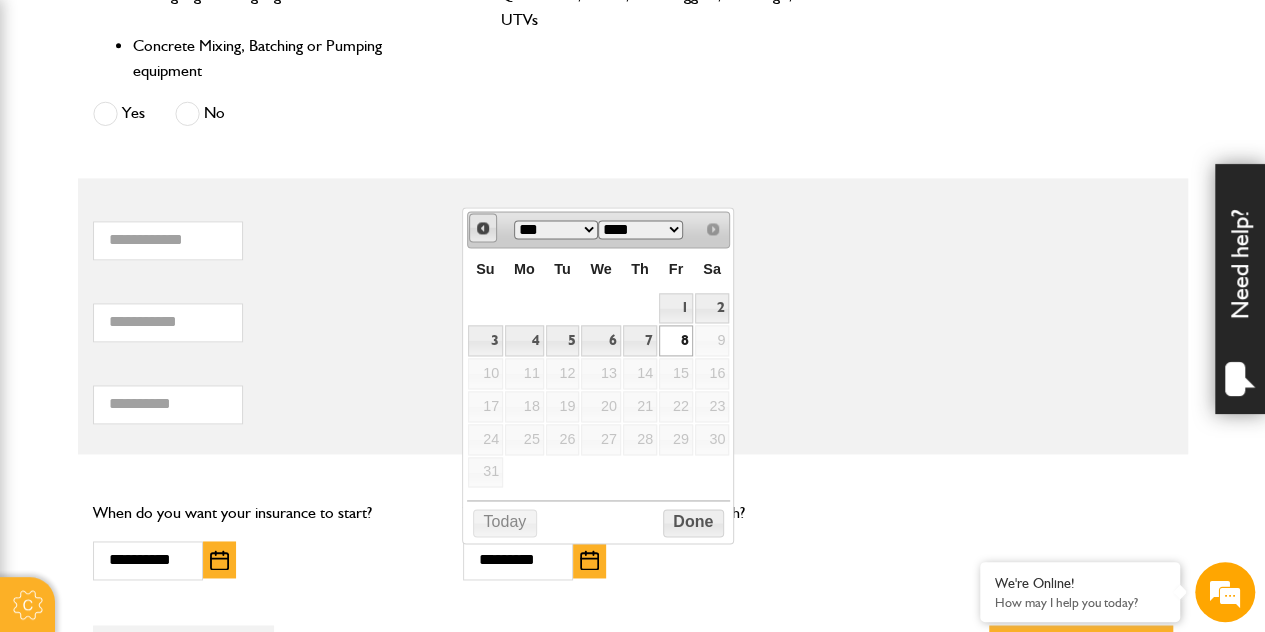 click on "Prev" at bounding box center (483, 228) 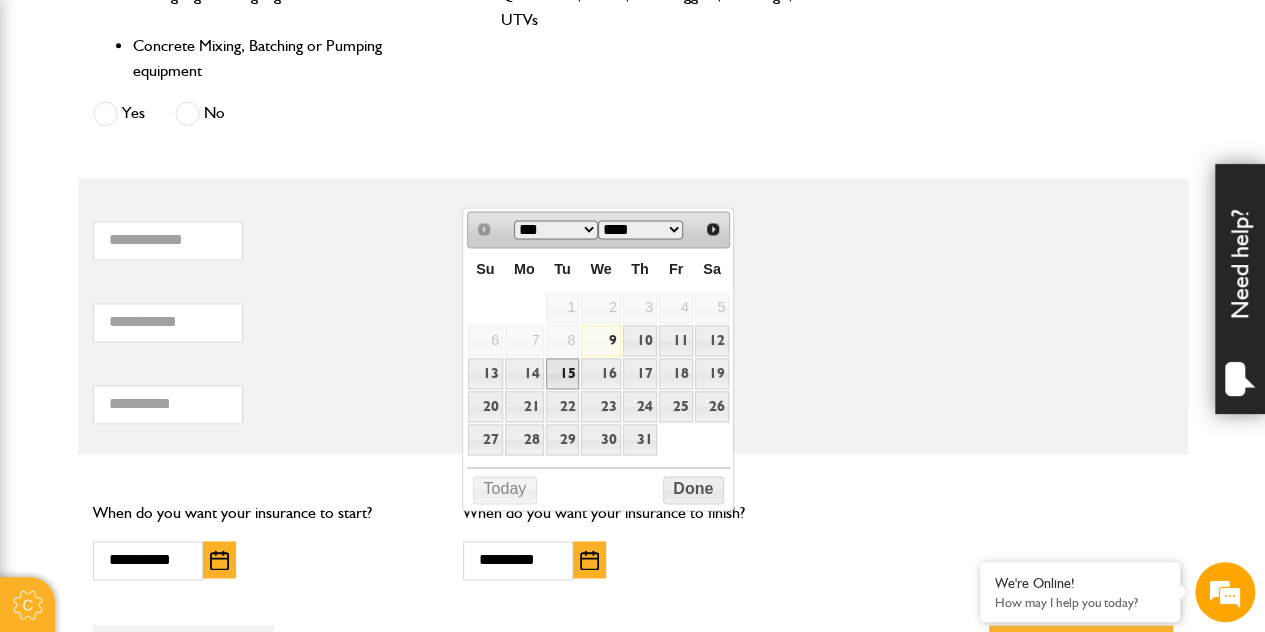 click on "15" at bounding box center (563, 373) 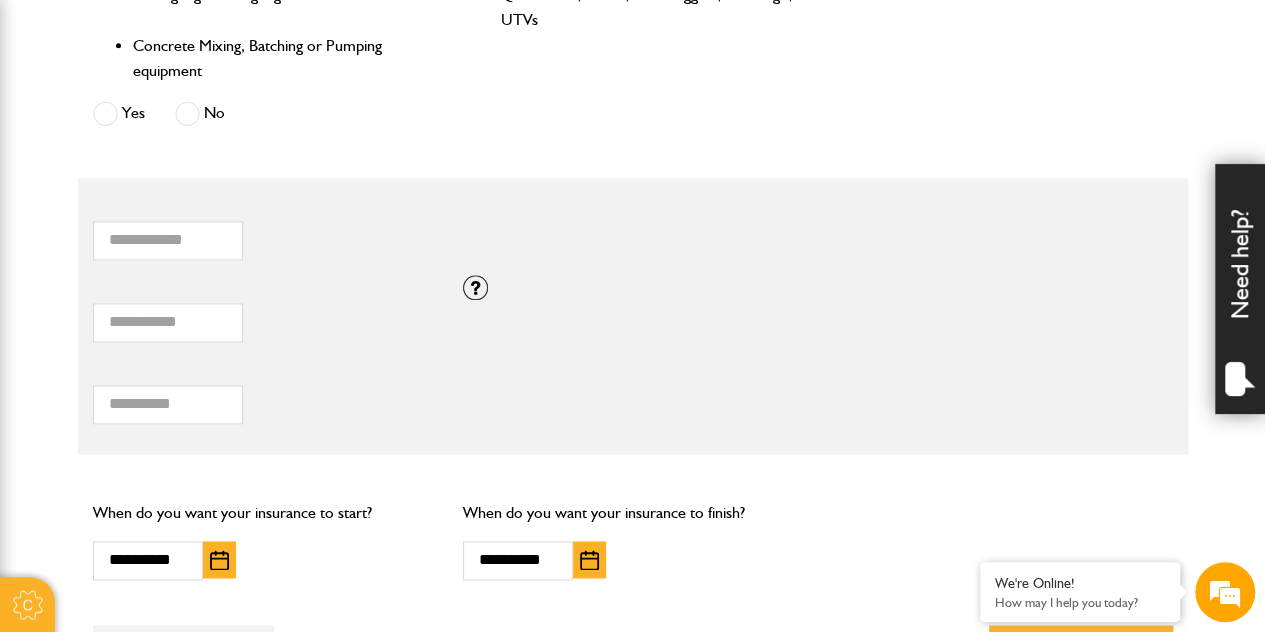 click on "**********" at bounding box center [263, 316] 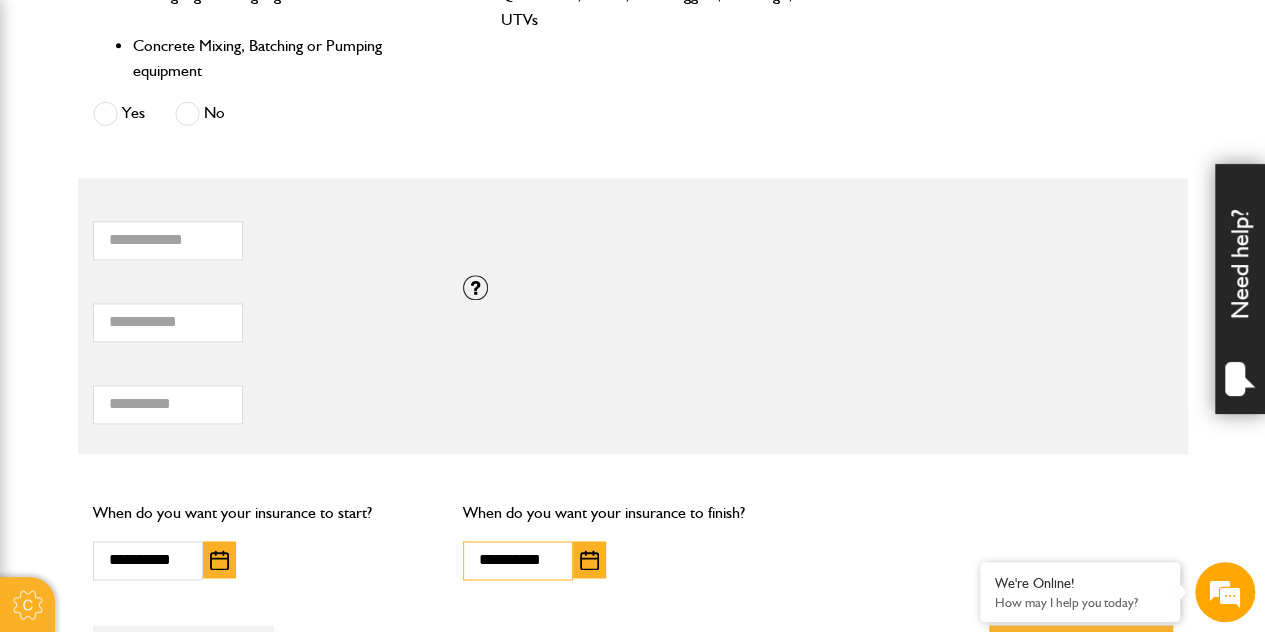 click on "**********" at bounding box center (518, 560) 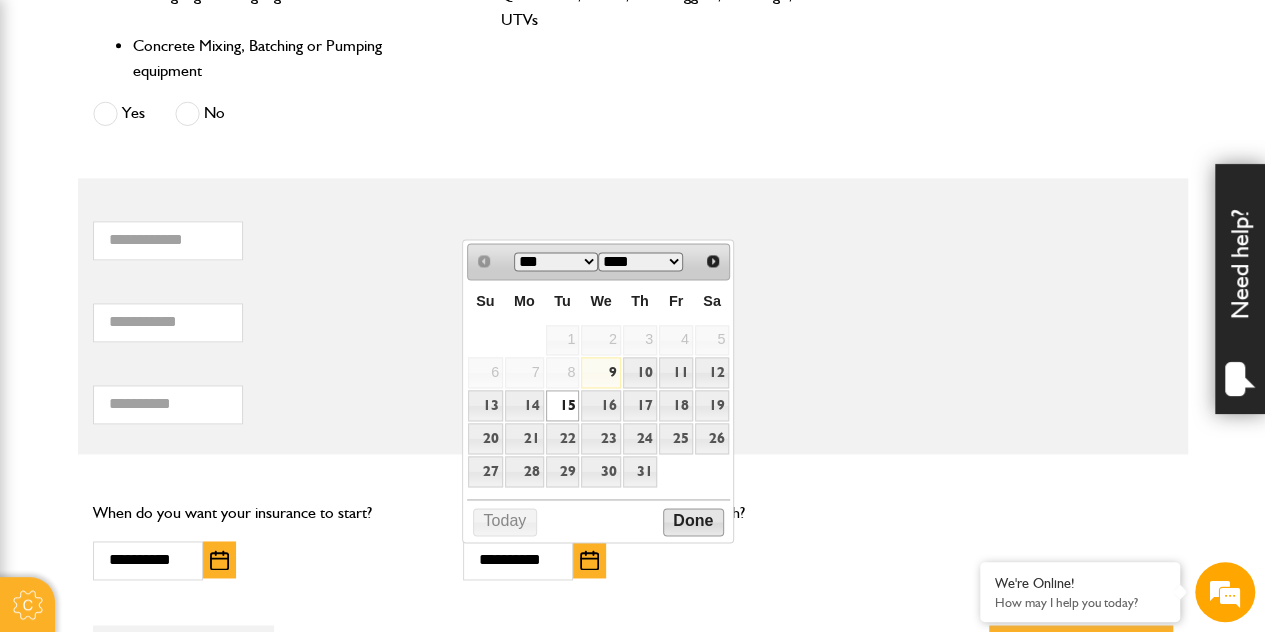 click on "Done" at bounding box center [693, 522] 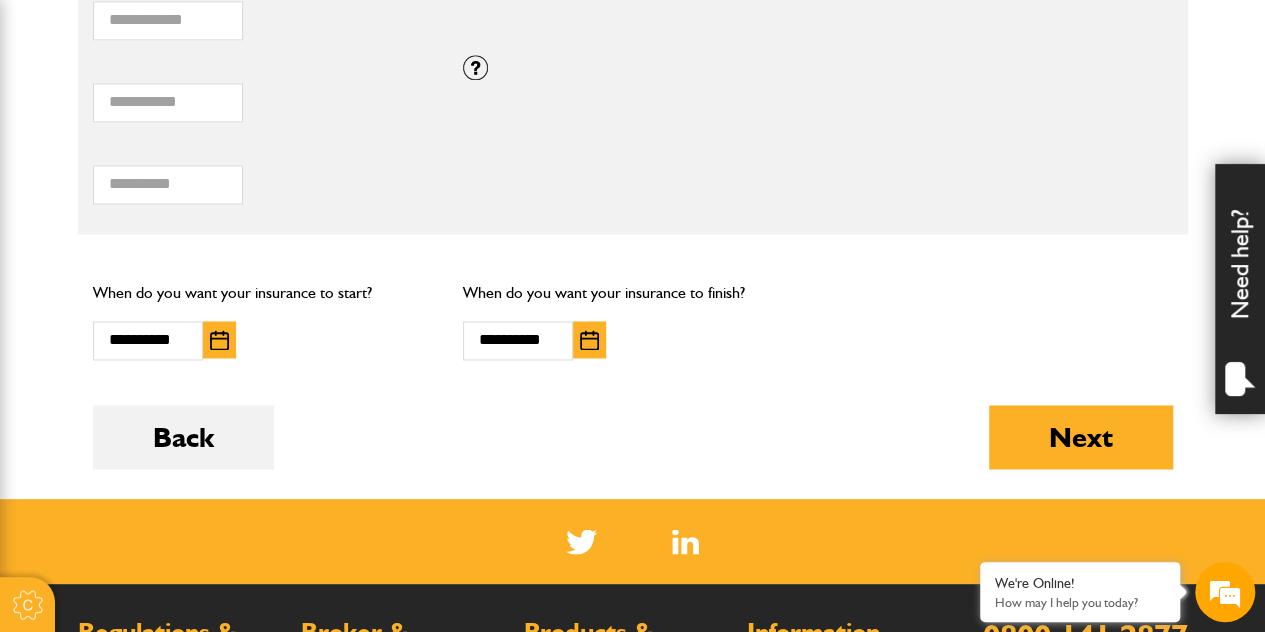 scroll, scrollTop: 1530, scrollLeft: 0, axis: vertical 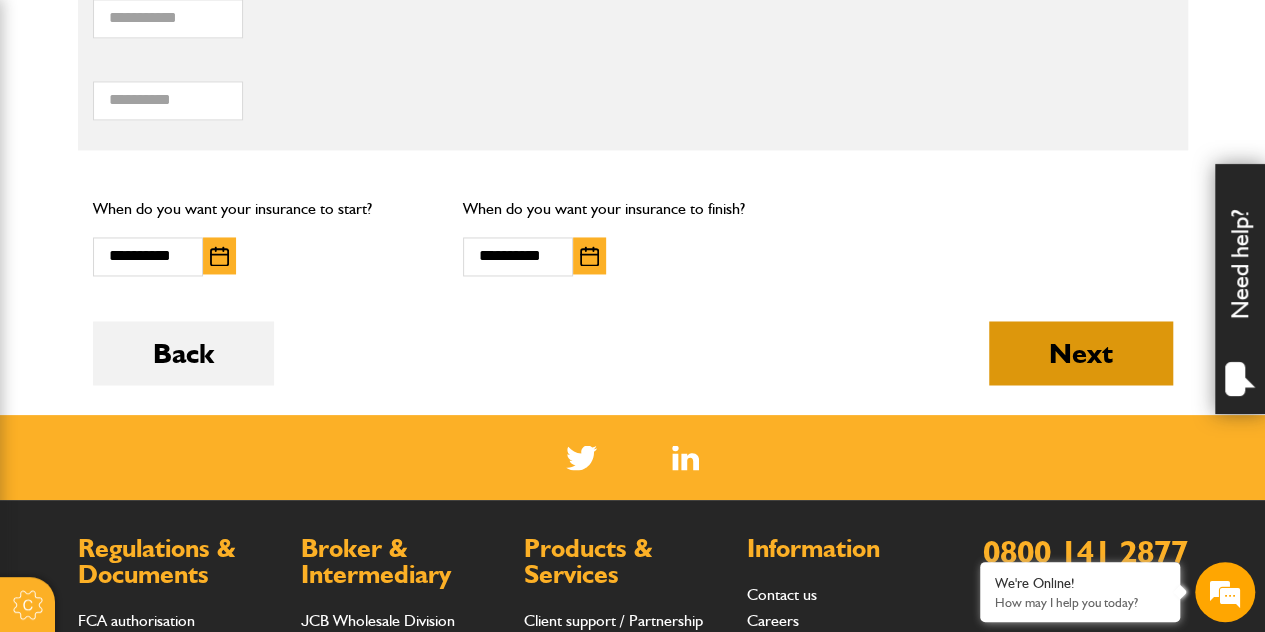 click on "Next" at bounding box center [1081, 353] 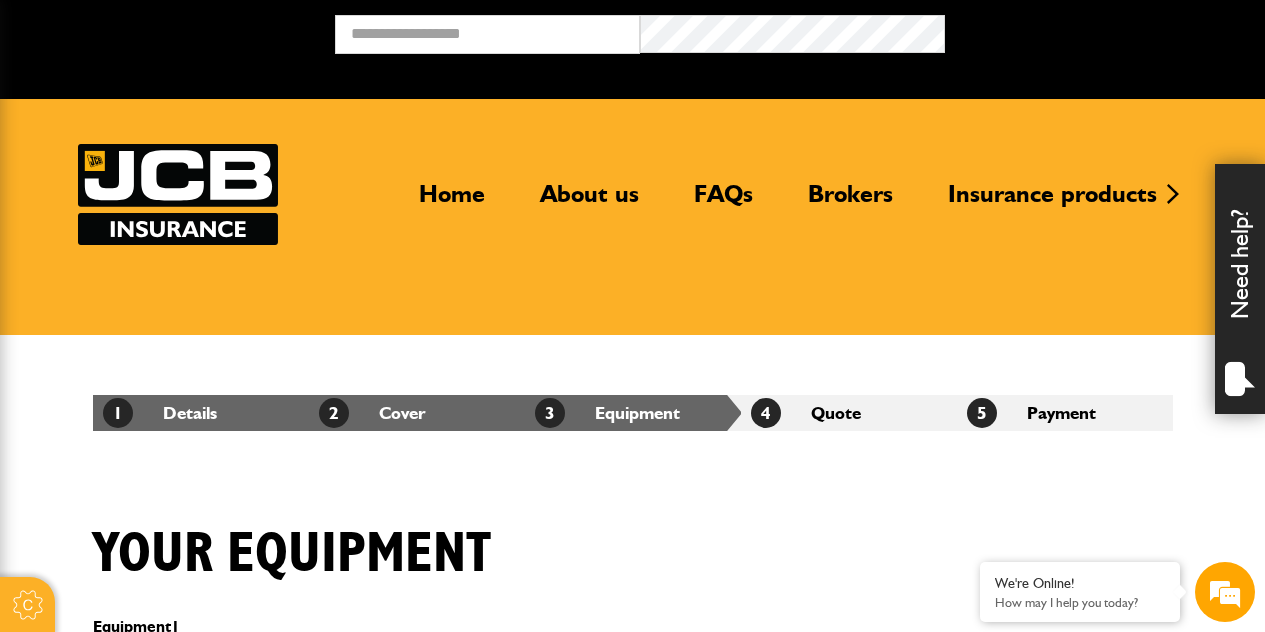 scroll, scrollTop: 0, scrollLeft: 0, axis: both 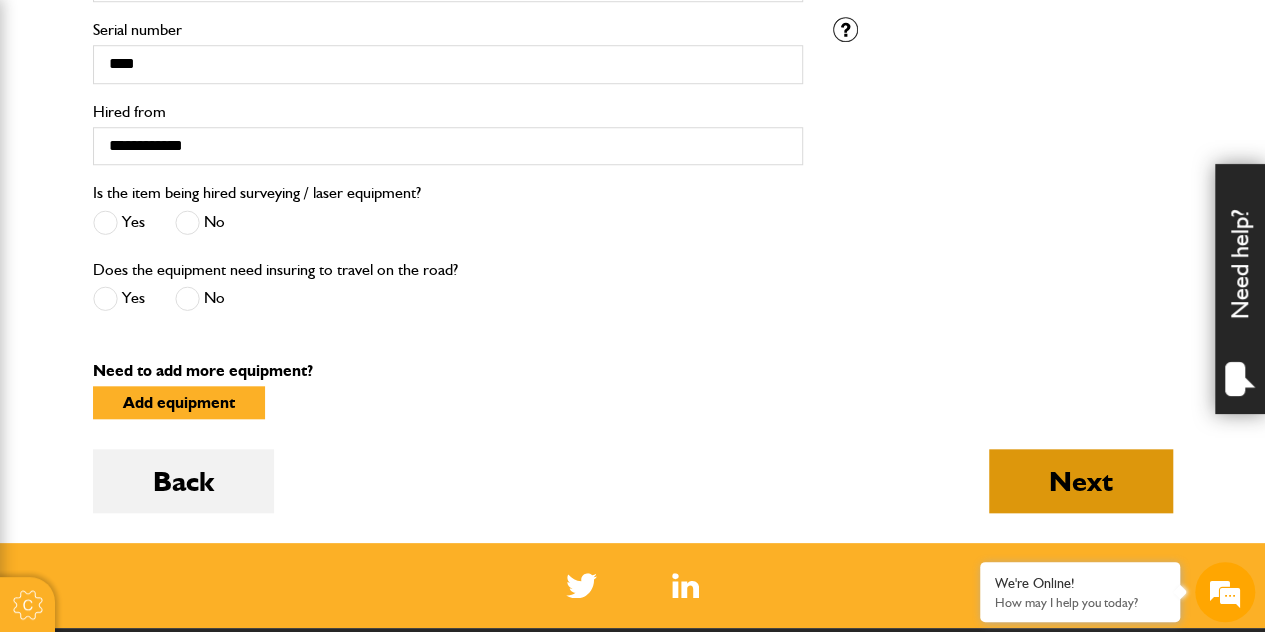 click on "Next" at bounding box center [1081, 481] 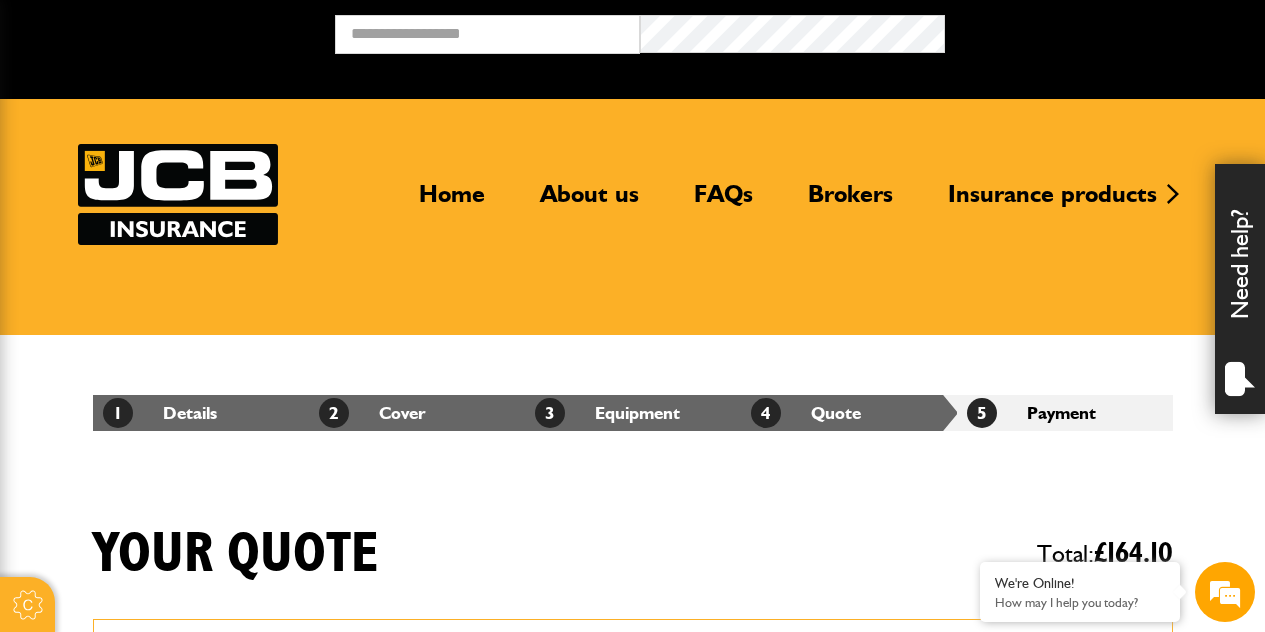 scroll, scrollTop: 0, scrollLeft: 0, axis: both 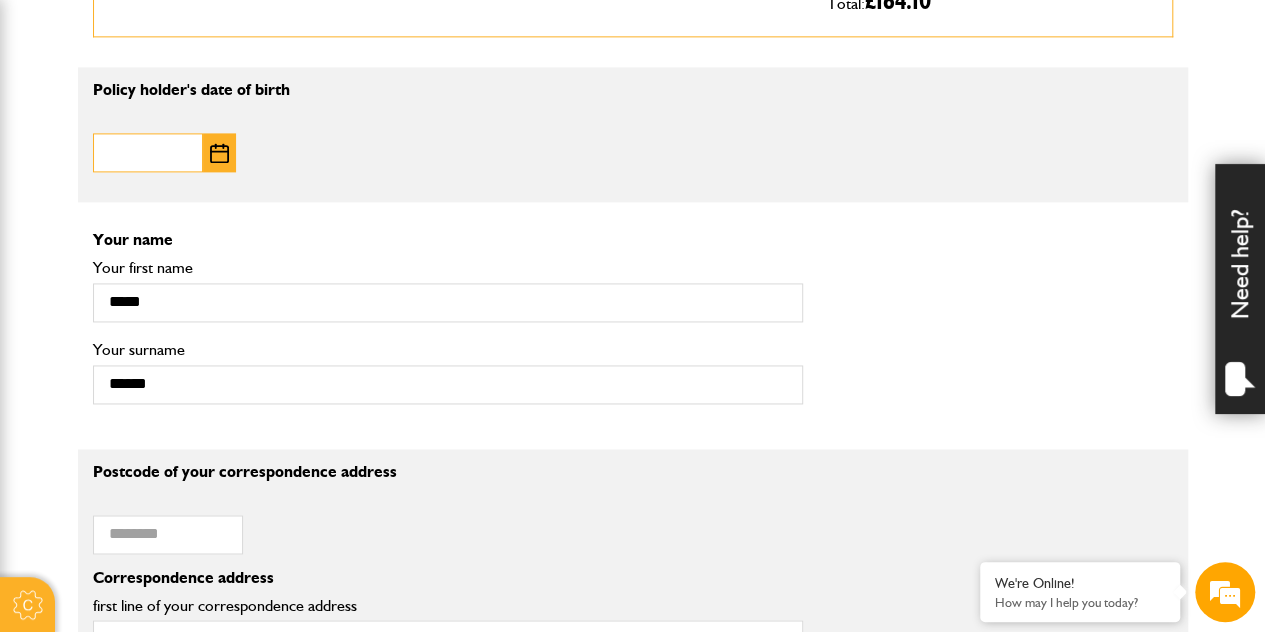 click on "Date of birth" at bounding box center [148, 152] 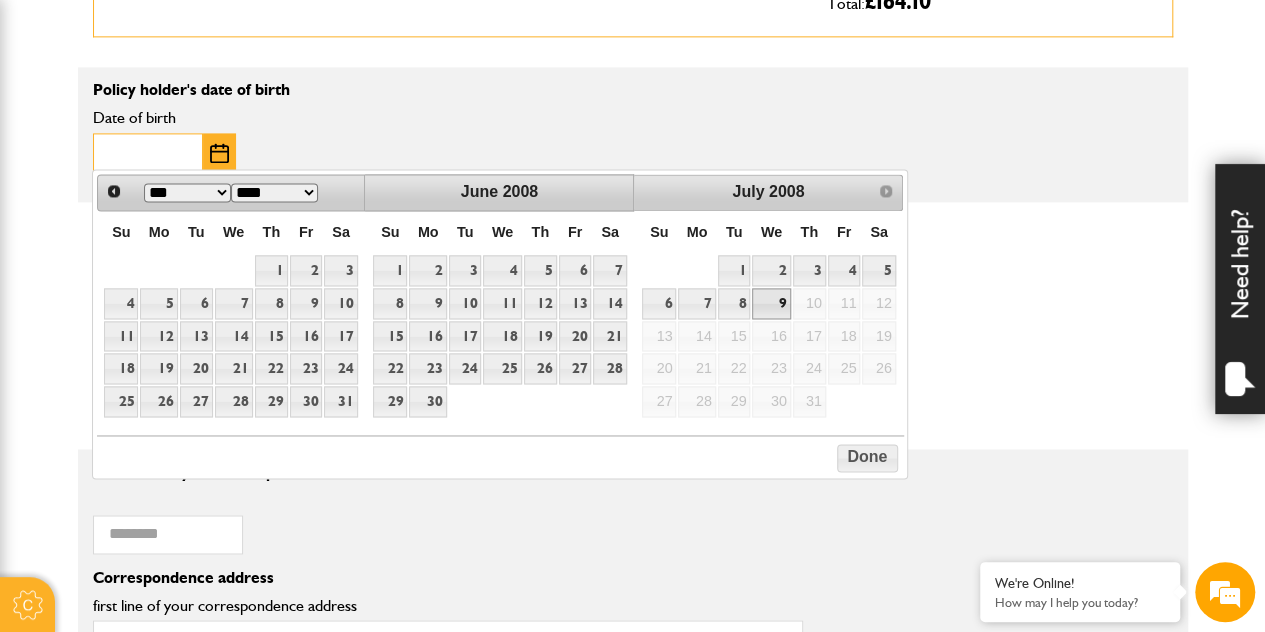 type on "**********" 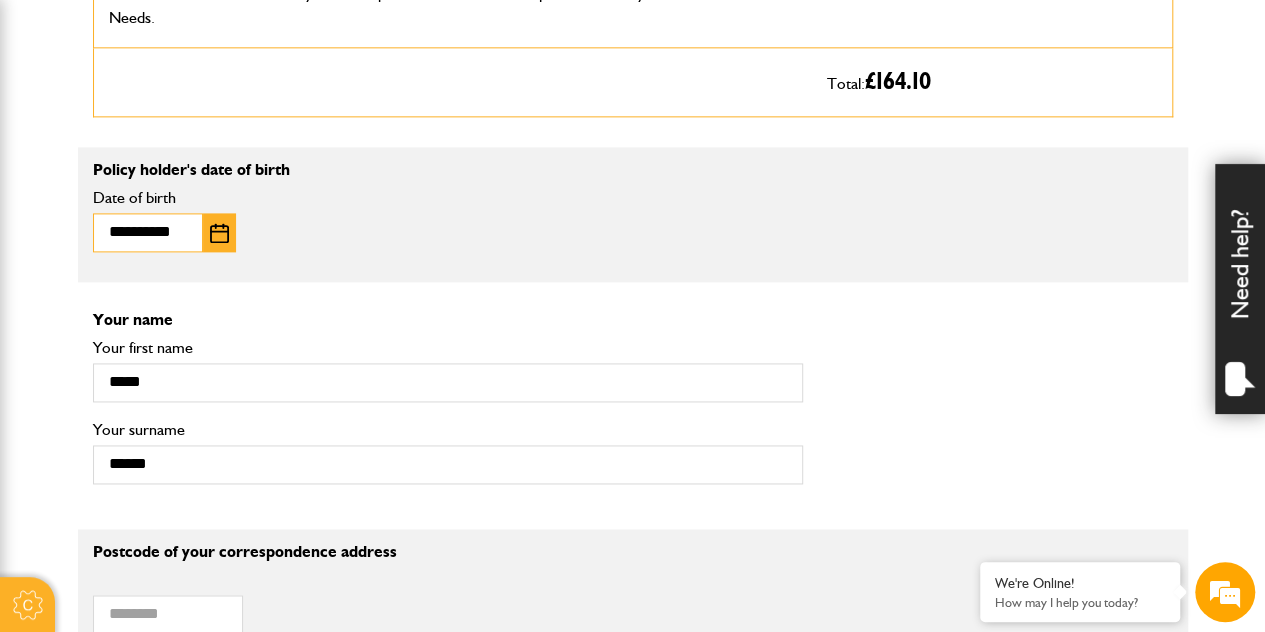 scroll, scrollTop: 1238, scrollLeft: 0, axis: vertical 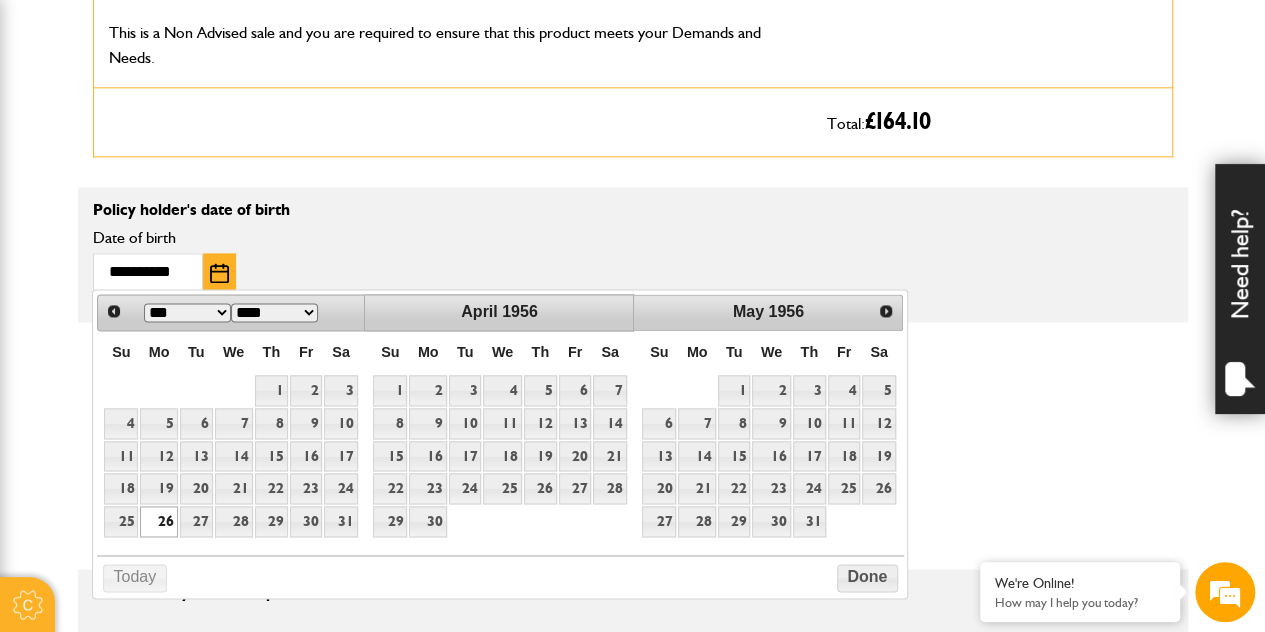 click on "**********" at bounding box center [633, 725] 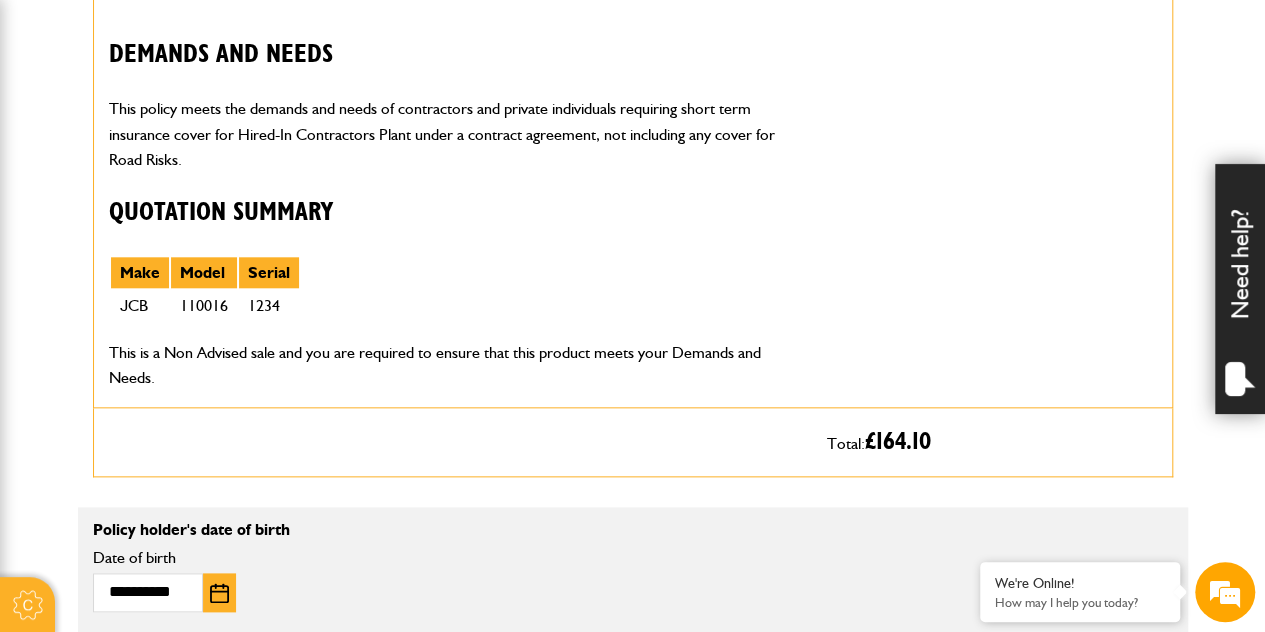scroll, scrollTop: 918, scrollLeft: 0, axis: vertical 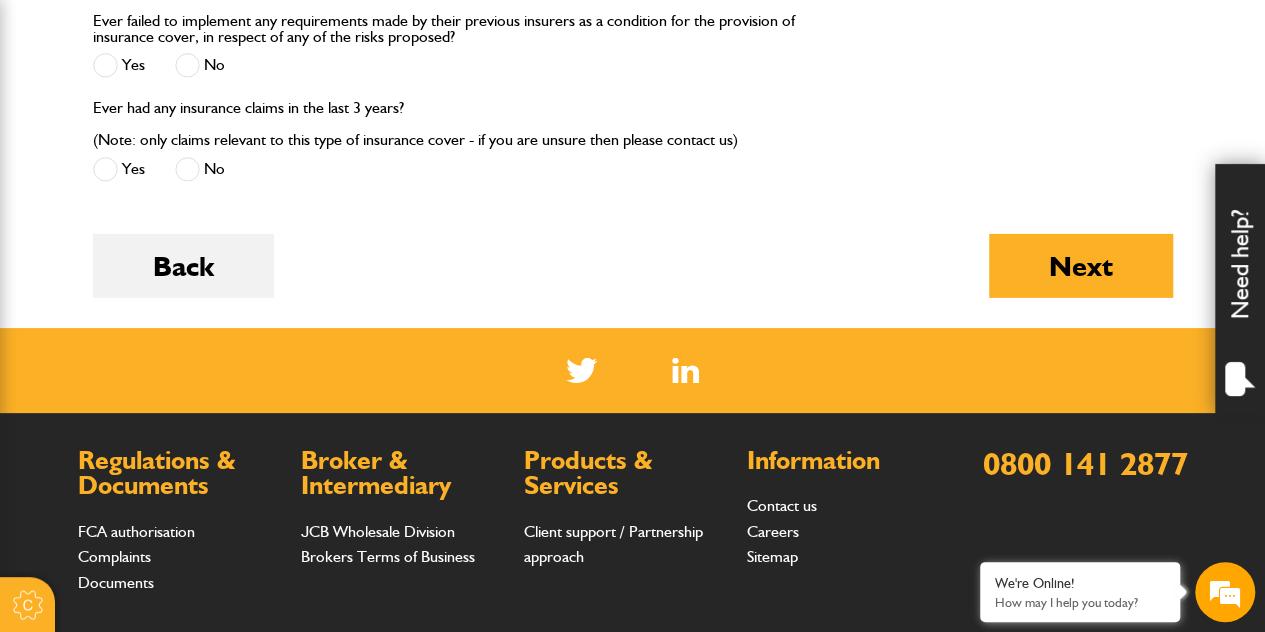 click on "Back" at bounding box center [183, 281] 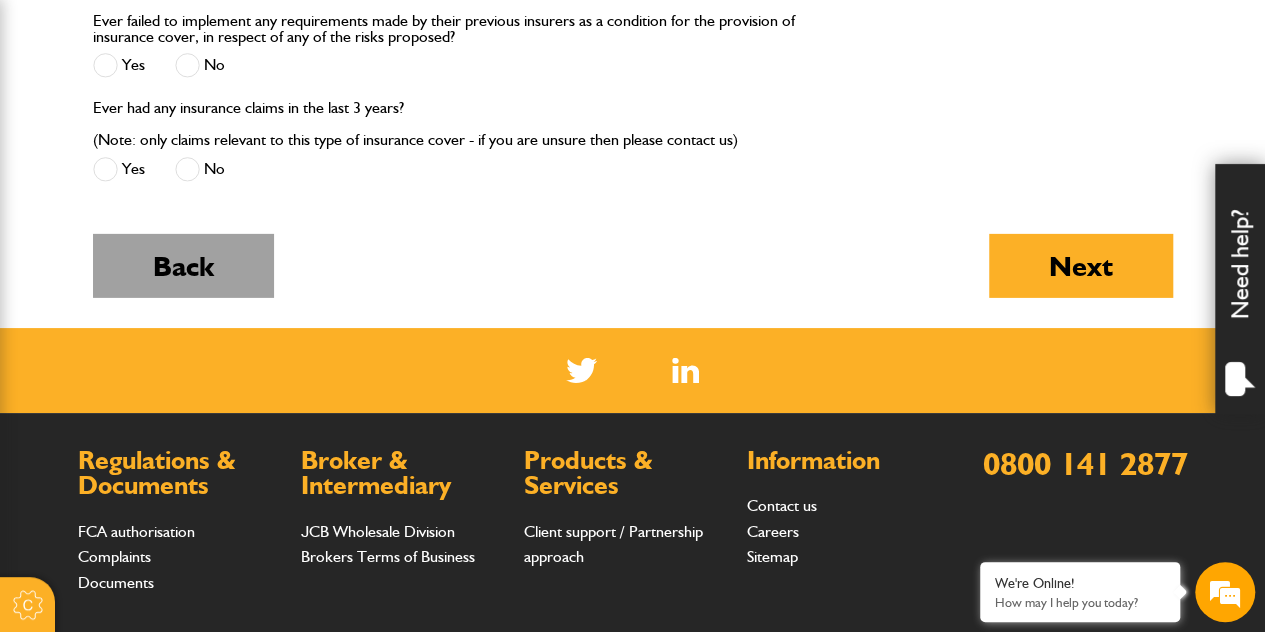 click on "Back" at bounding box center (183, 266) 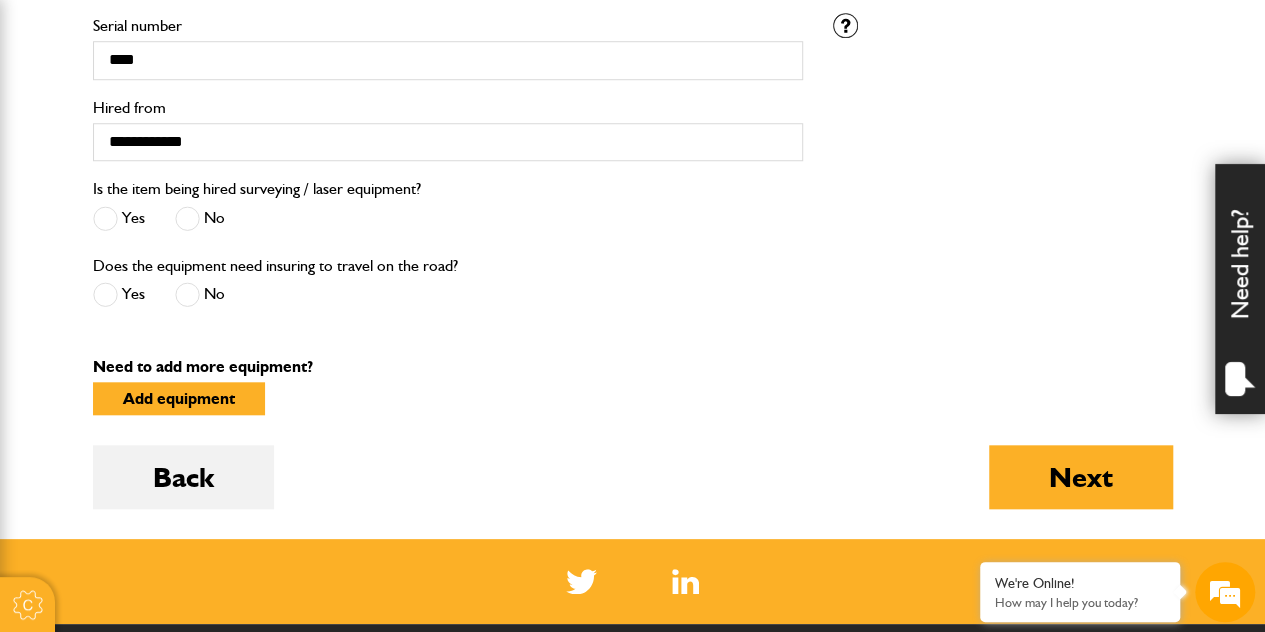 scroll, scrollTop: 800, scrollLeft: 0, axis: vertical 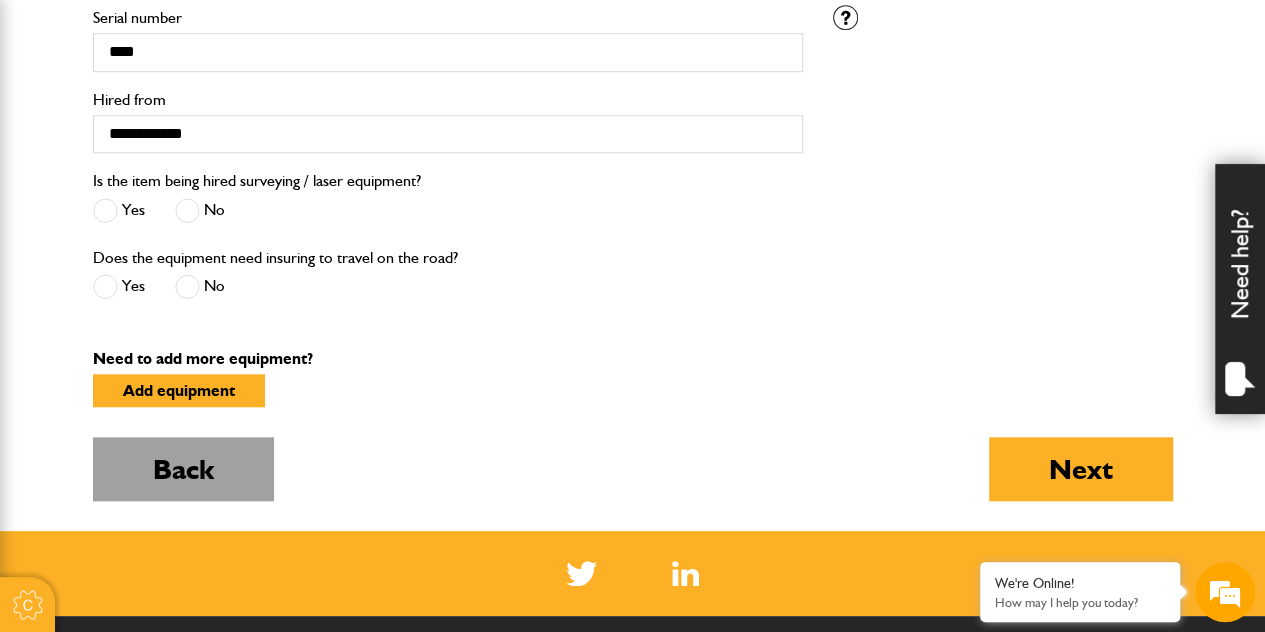 click on "Back" at bounding box center [183, 469] 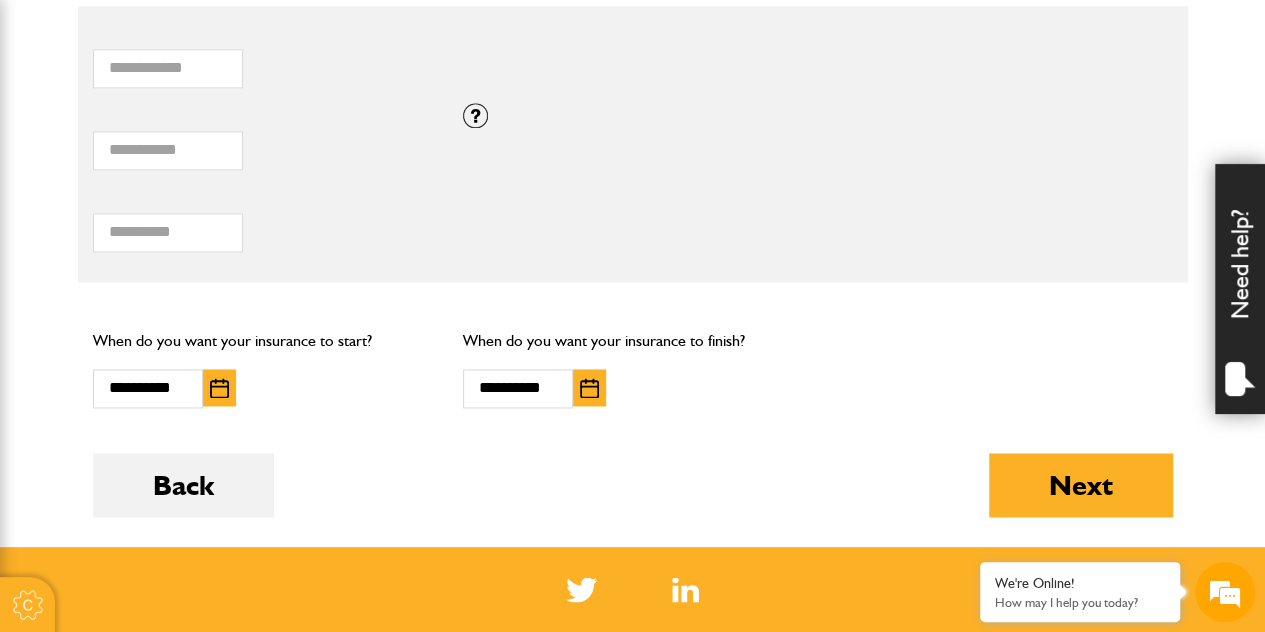 scroll, scrollTop: 1400, scrollLeft: 0, axis: vertical 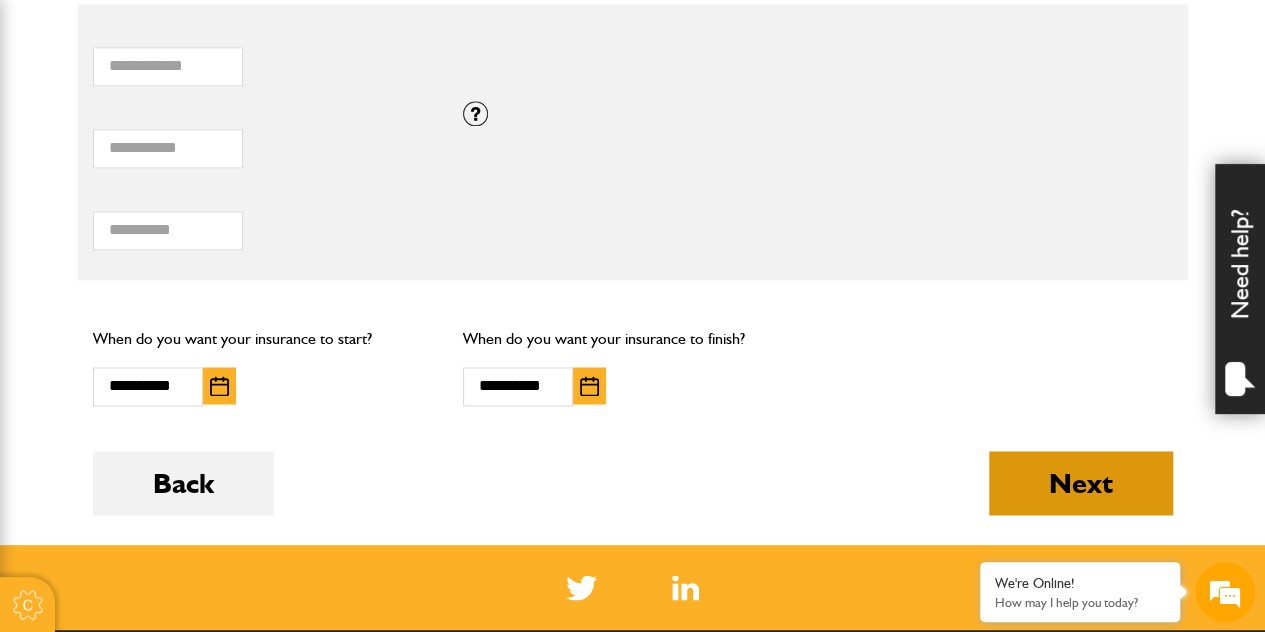 click on "Next" at bounding box center (1081, 483) 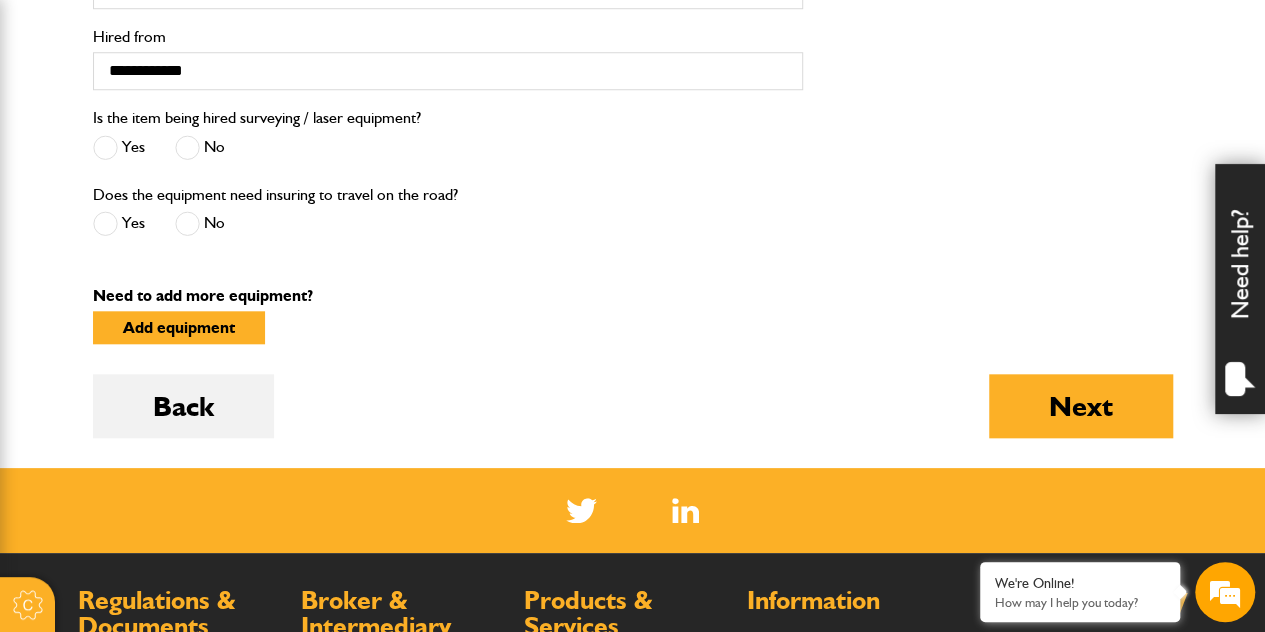 scroll, scrollTop: 880, scrollLeft: 0, axis: vertical 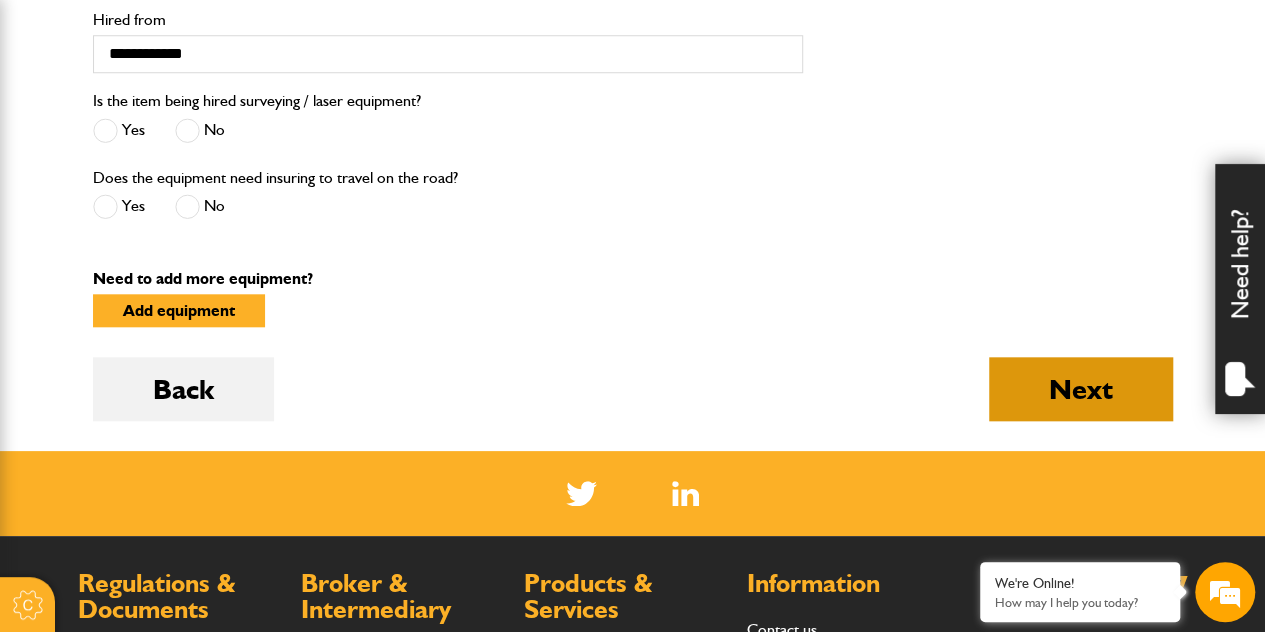 click on "Next" at bounding box center (1081, 389) 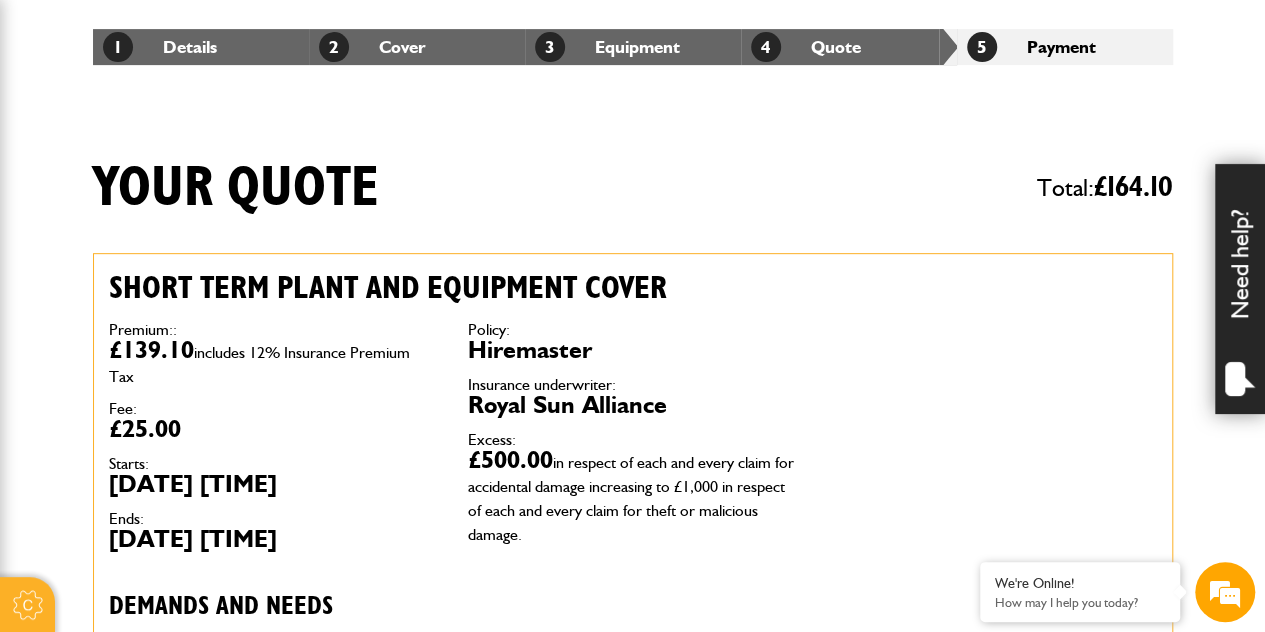 scroll, scrollTop: 440, scrollLeft: 0, axis: vertical 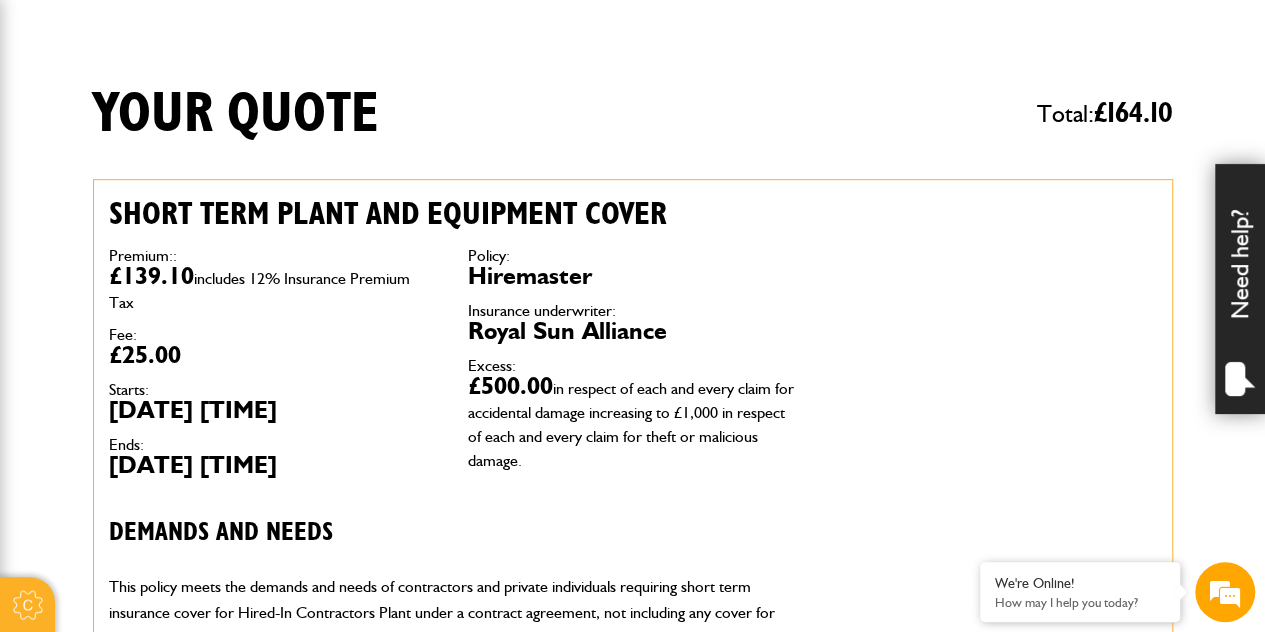 click on "Short term plant and equipment cover
Premium::
£139.10  includes 12% Insurance Premium Tax
Fee:
£25.00
Starts:
[DATE] [TIME]
Ends:
[DATE] [TIME]
Policy:
Hiremaster
Insurance underwriter:
Royal Sun Alliance
Excess:
£500.00  in respect of each and every claim for accidental damage increasing to £1,000 in respect of each and every claim for theft or malicious damage.
Demands and needs
This policy meets the demands and needs of contractors and private individuals requiring short term insurance cover for Hired-In Contractors Plant under a contract agreement, not including any cover for Road Risks.
Quotation Summary
Make
Model
Serial
JCB
110016
1234
This is a Non Advised sale and you are required to ensure that this product meets your Demands and Needs." at bounding box center (633, 532) 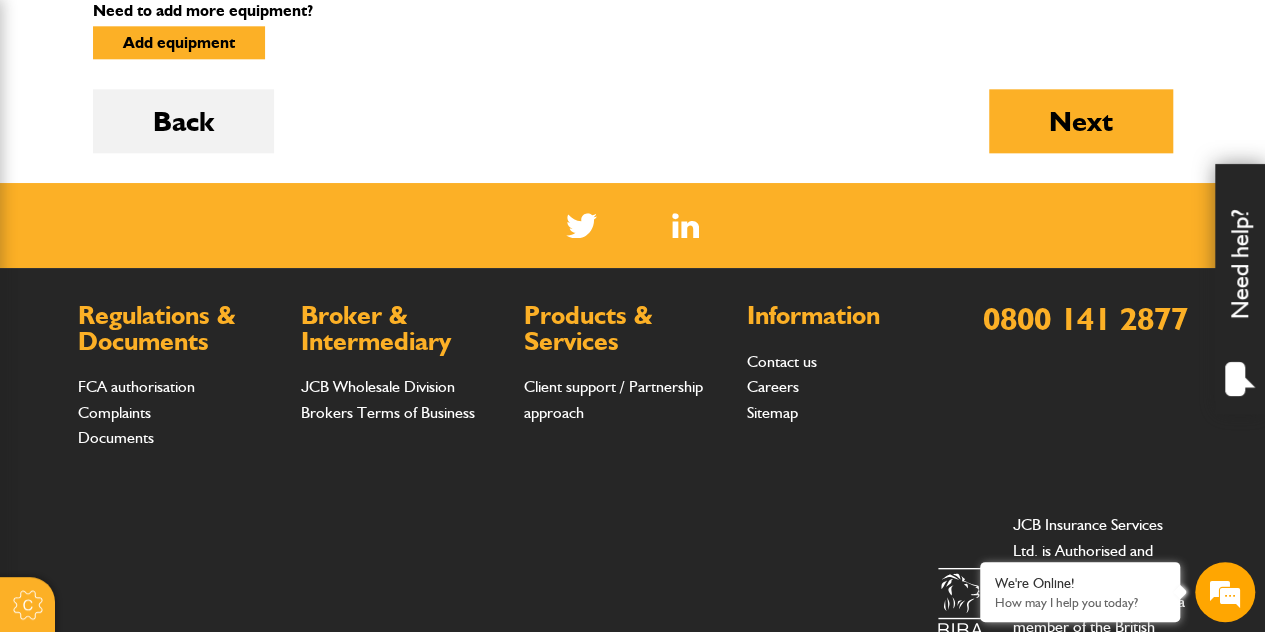 scroll, scrollTop: 1265, scrollLeft: 0, axis: vertical 